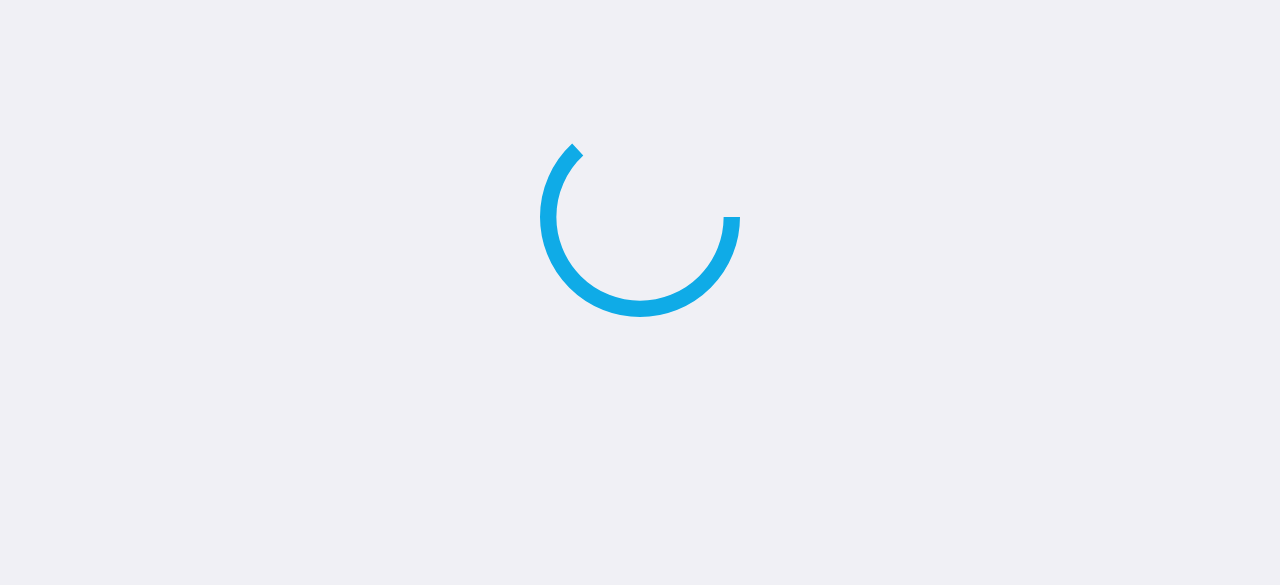 scroll, scrollTop: 0, scrollLeft: 0, axis: both 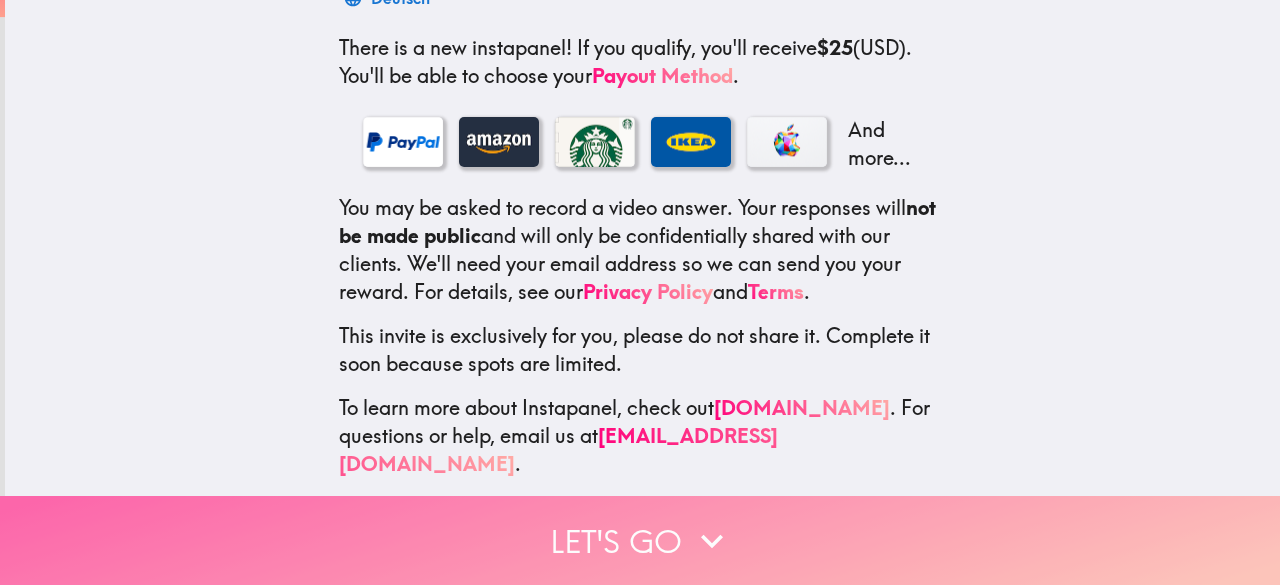 click 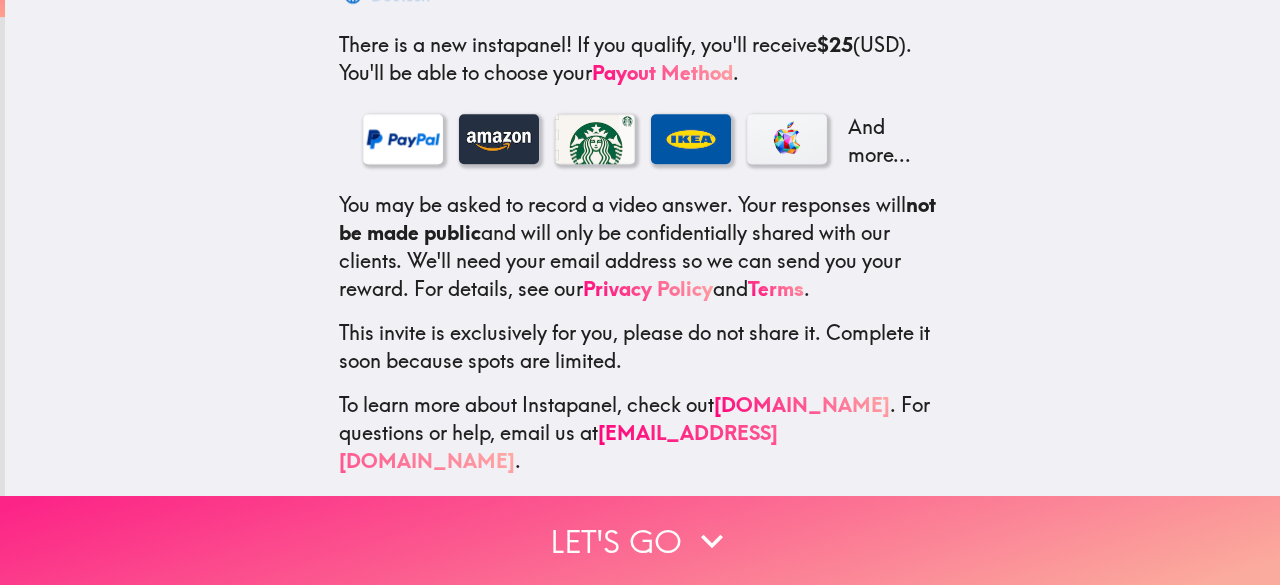 scroll, scrollTop: 0, scrollLeft: 0, axis: both 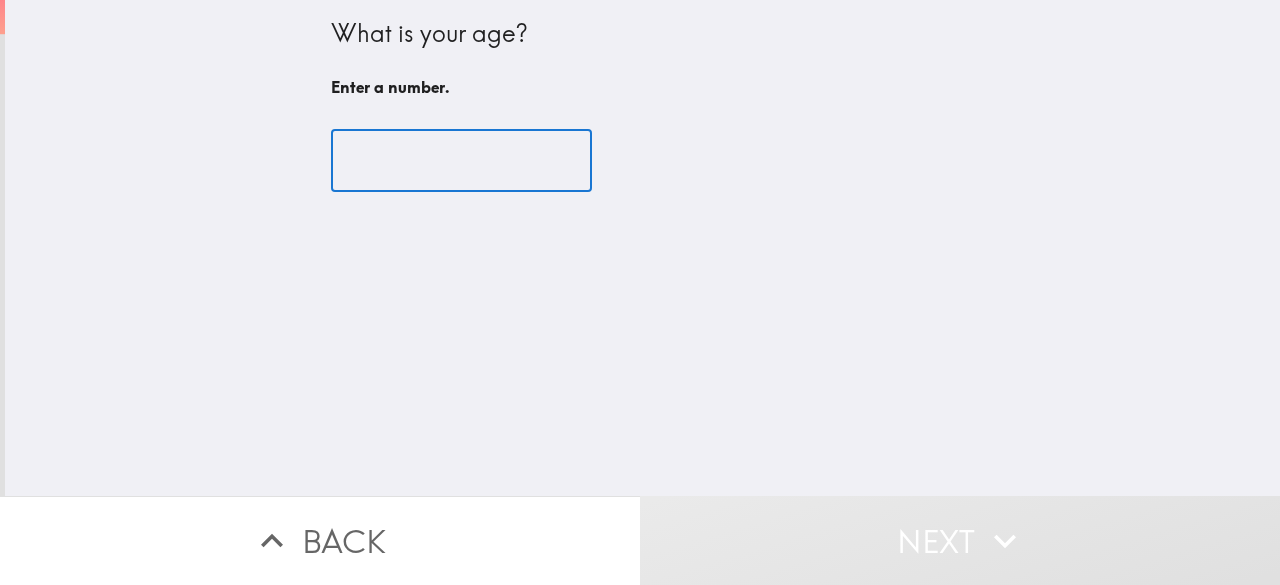 click at bounding box center (461, 161) 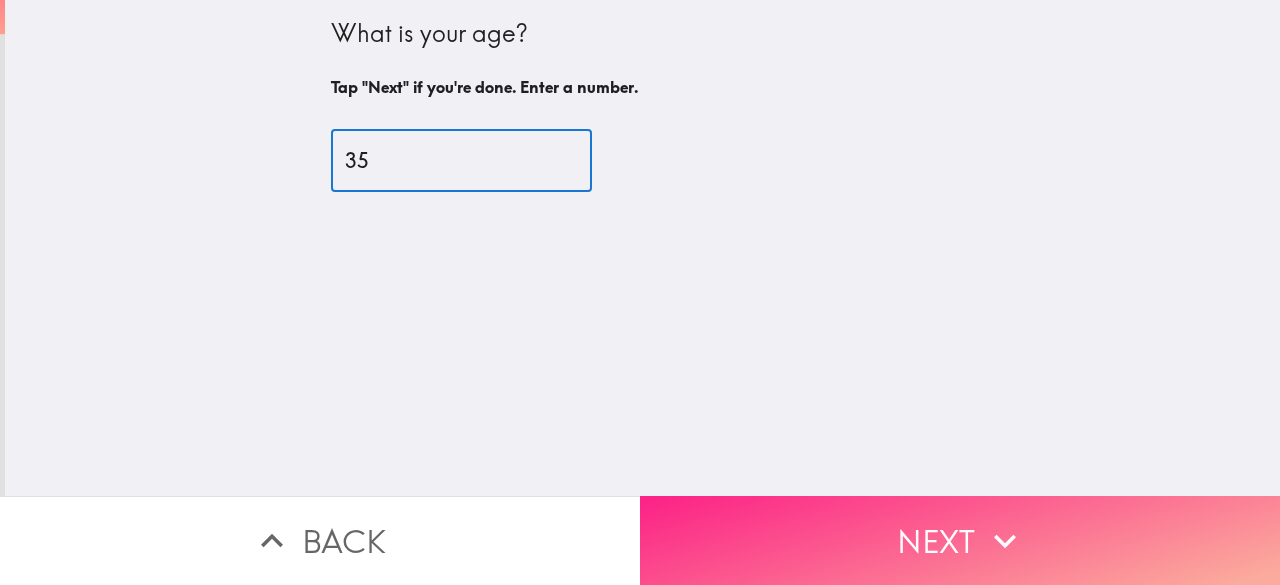 type on "35" 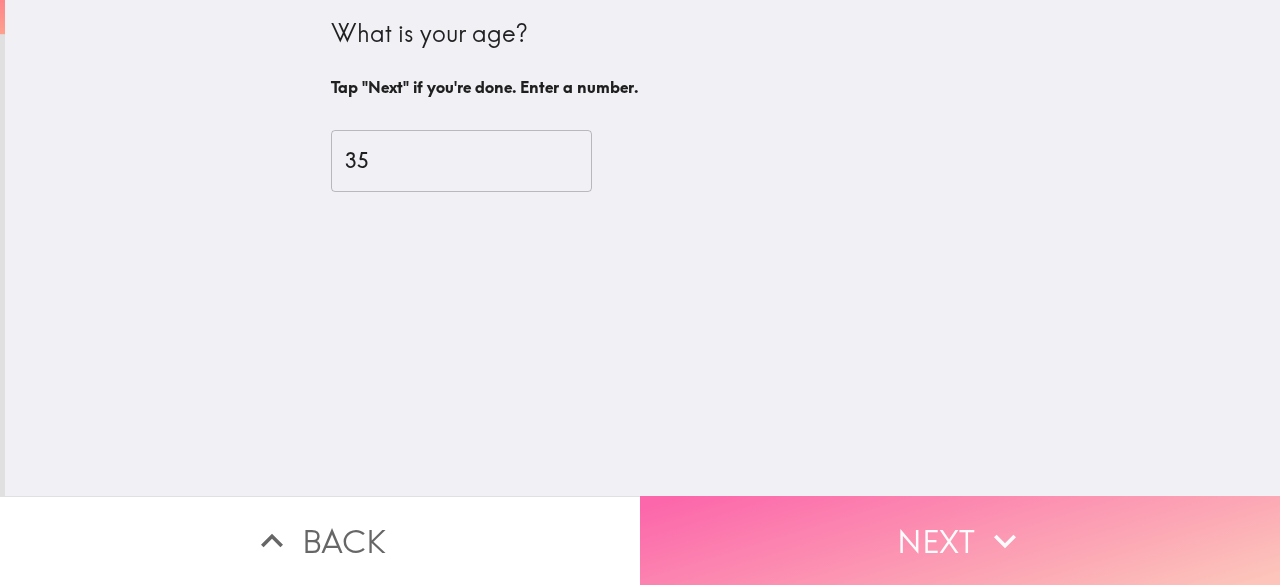 click on "Next" at bounding box center [960, 540] 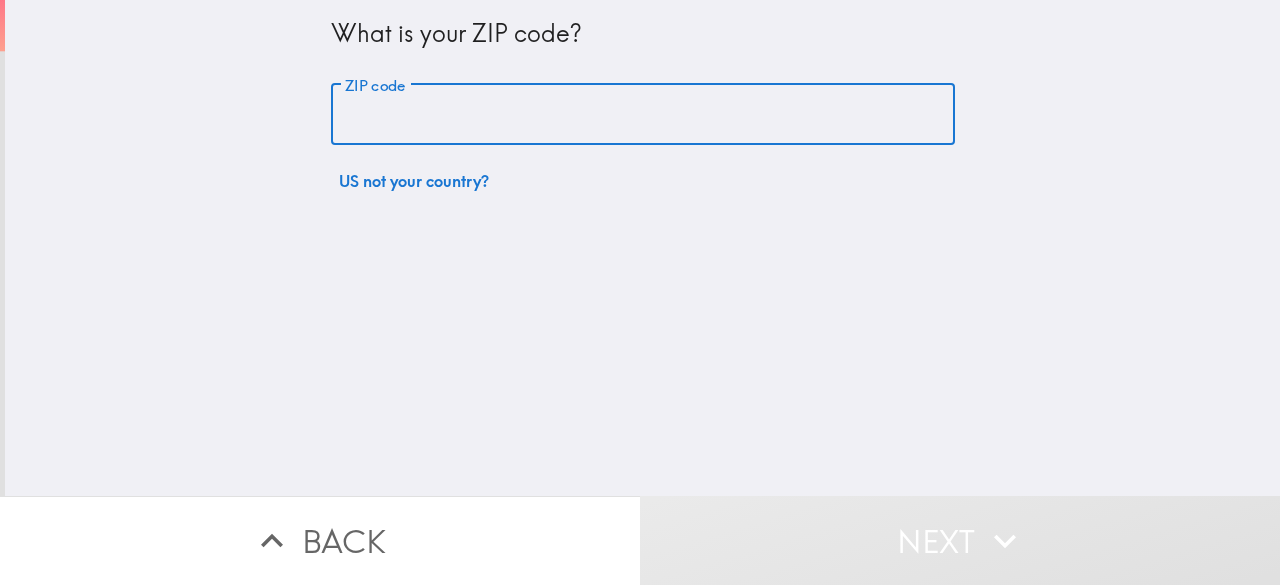 click on "ZIP code" at bounding box center (643, 115) 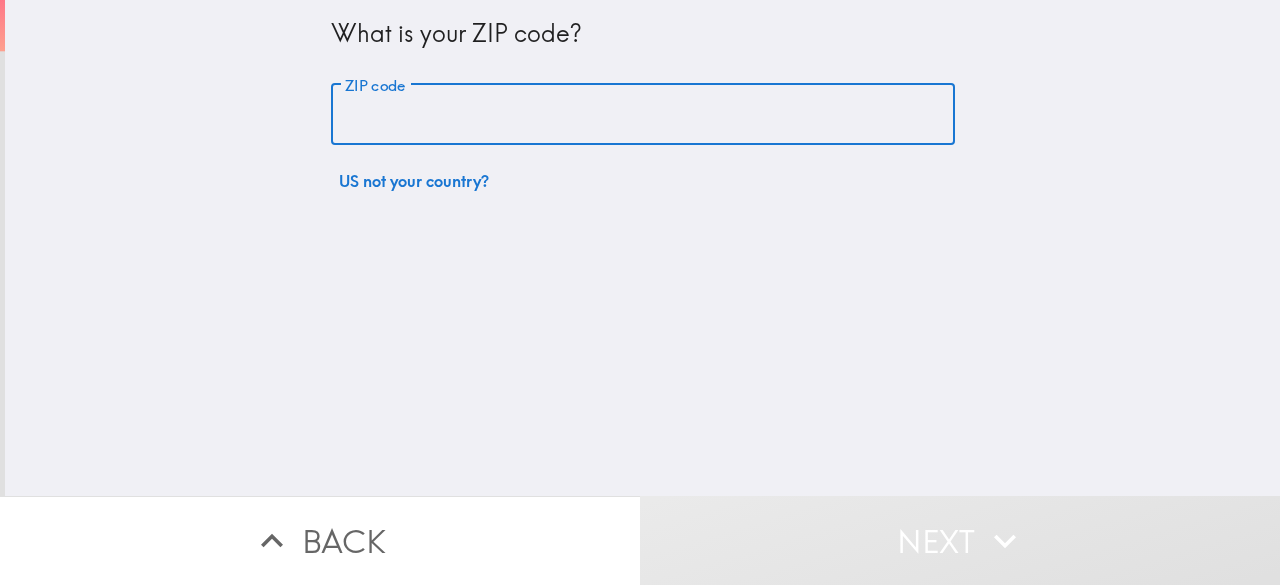 type on "92592" 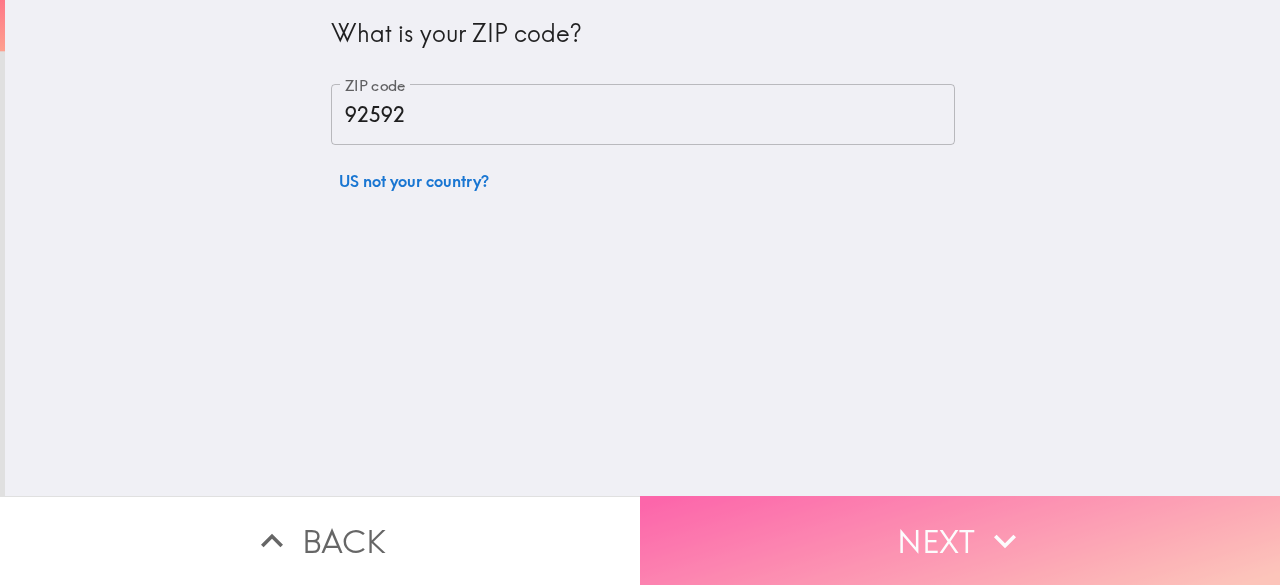 click on "Next" at bounding box center [960, 540] 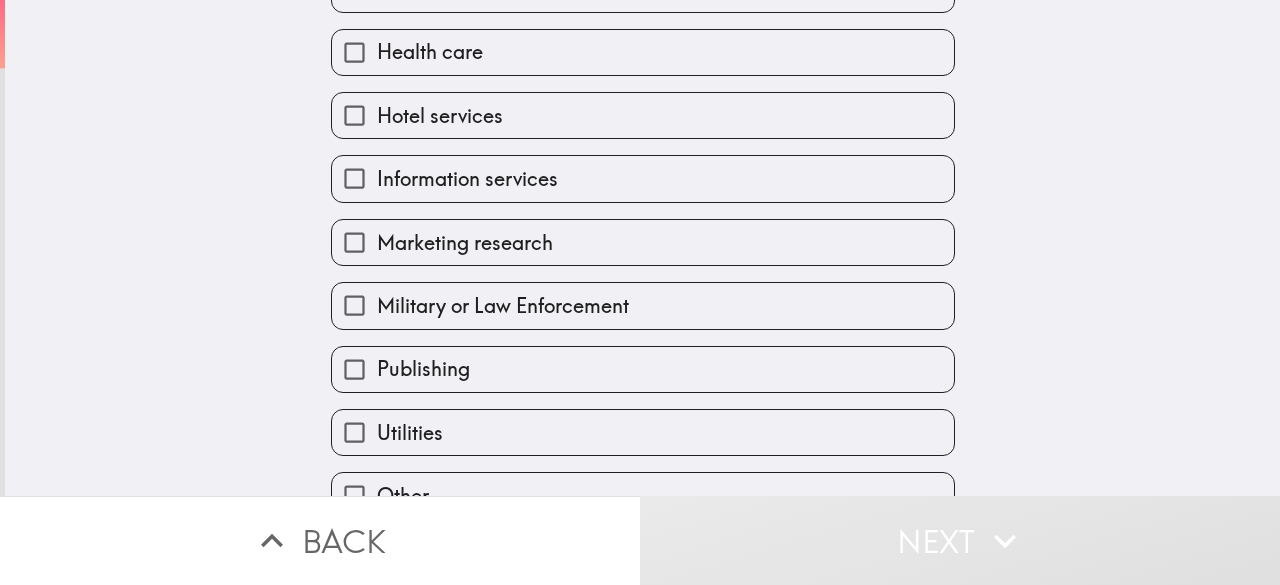 scroll, scrollTop: 556, scrollLeft: 0, axis: vertical 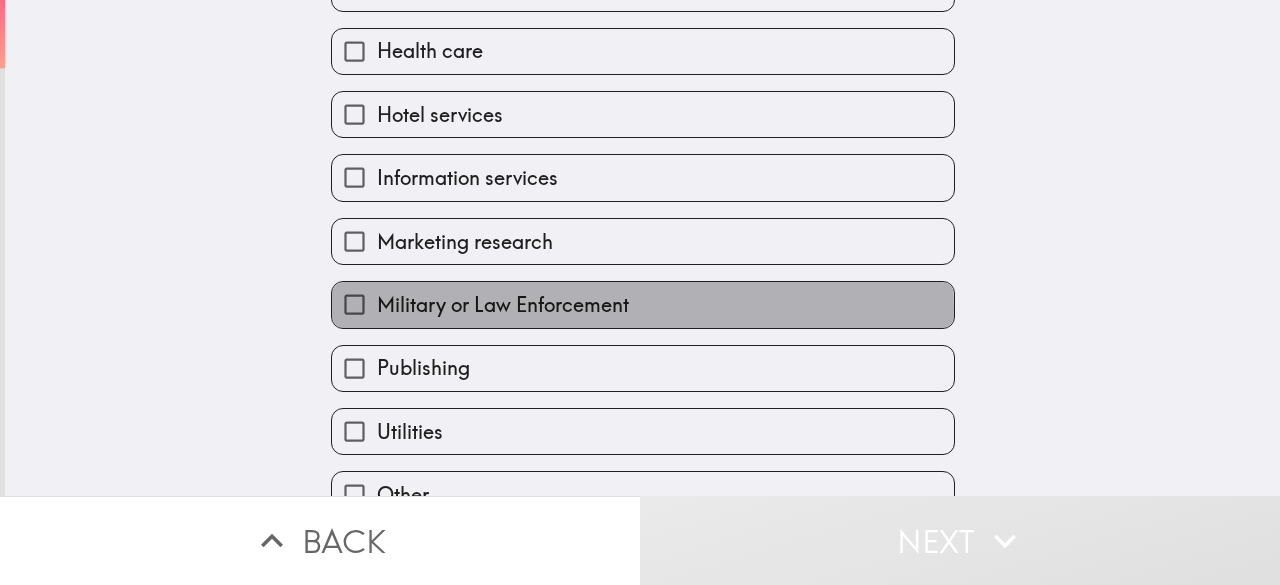 click on "Military or Law Enforcement" at bounding box center (503, 305) 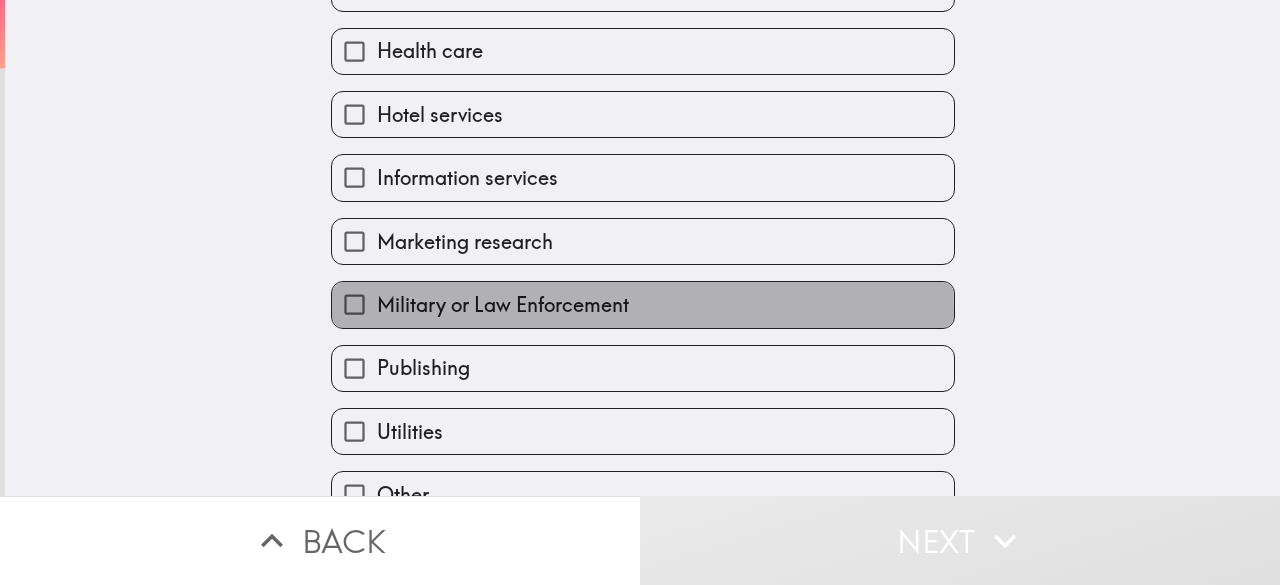 checkbox on "true" 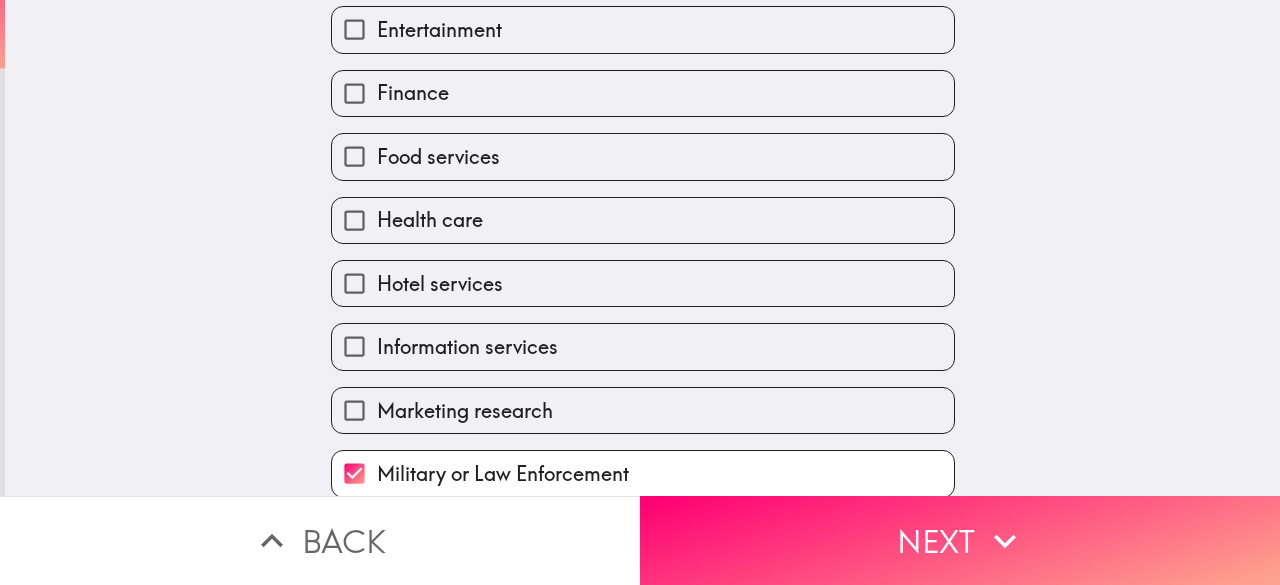 scroll, scrollTop: 386, scrollLeft: 0, axis: vertical 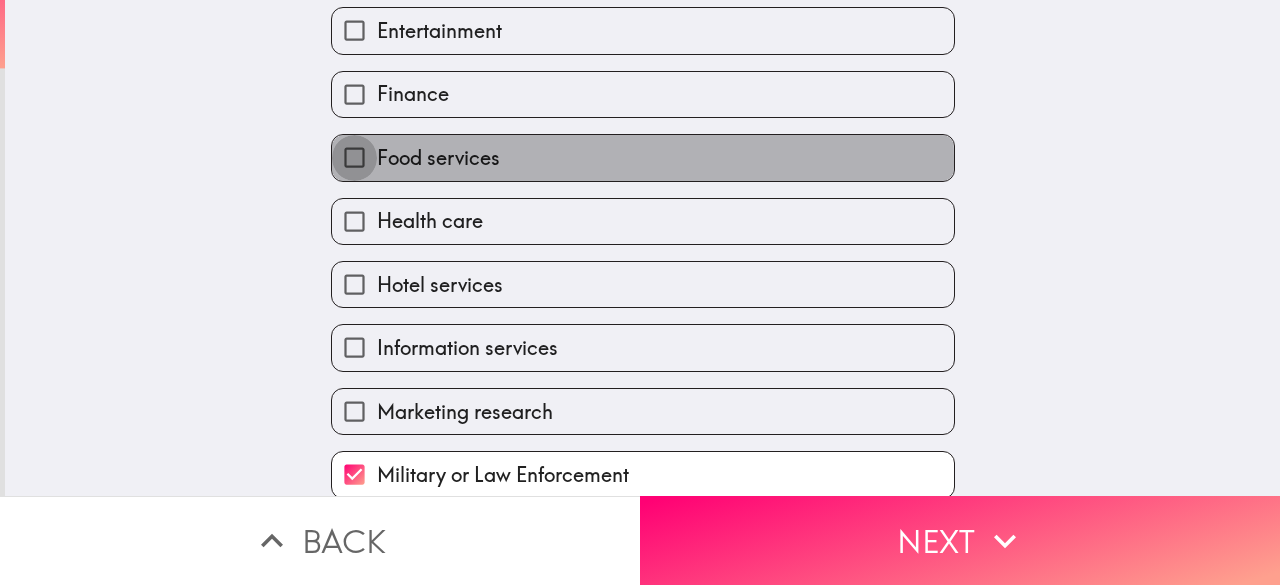 click on "Food services" at bounding box center (354, 157) 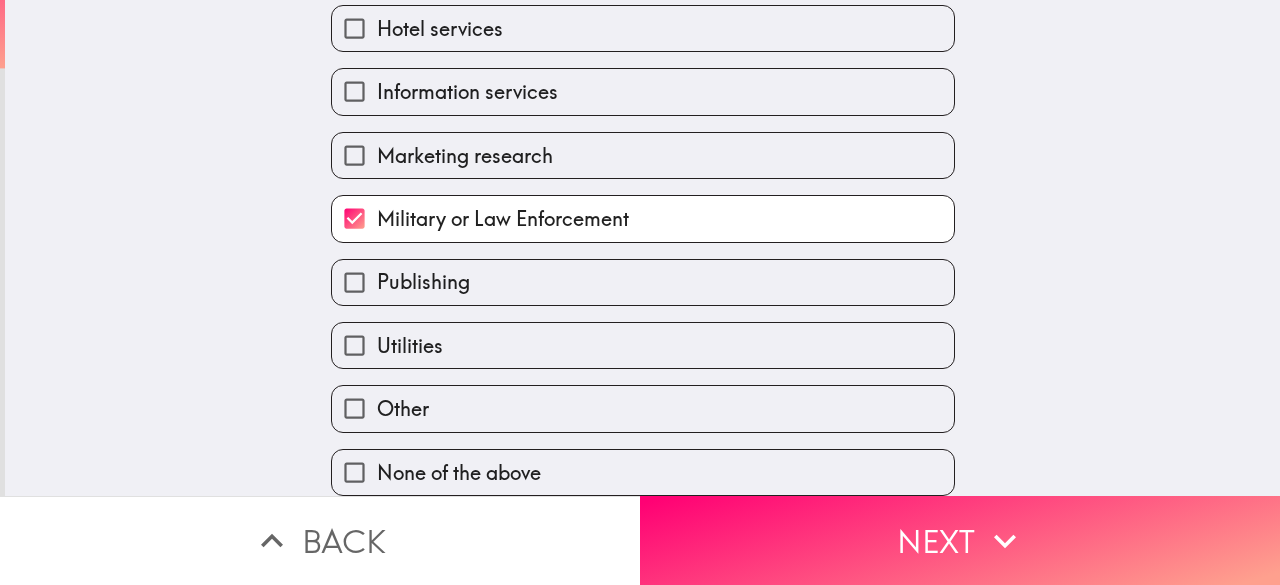 scroll, scrollTop: 668, scrollLeft: 0, axis: vertical 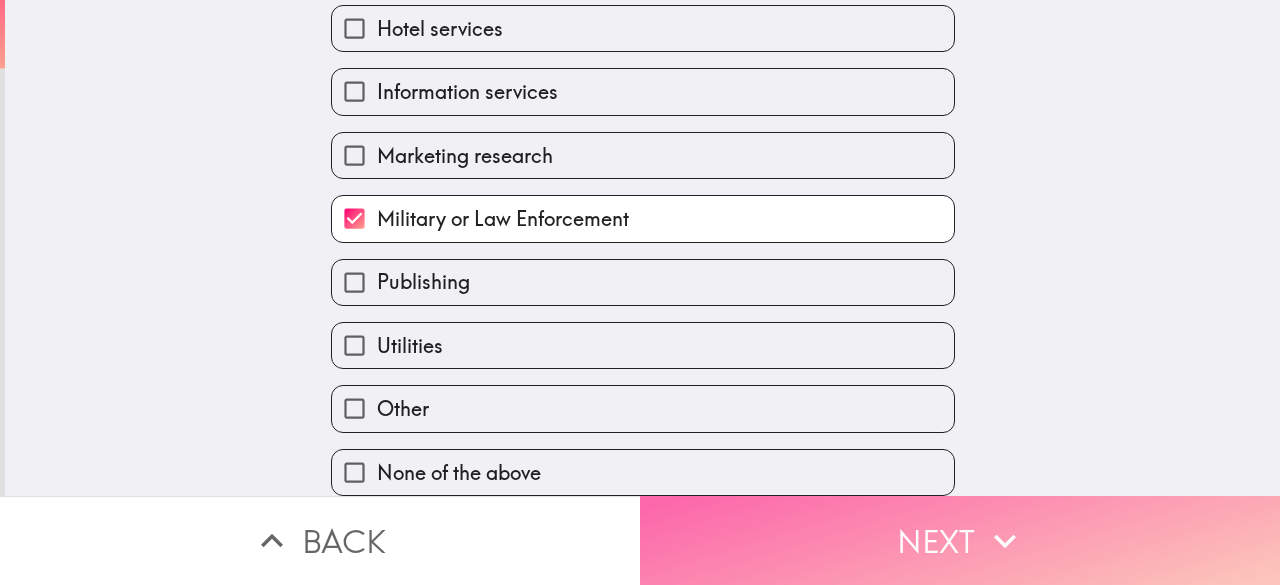 click on "Next" at bounding box center [960, 540] 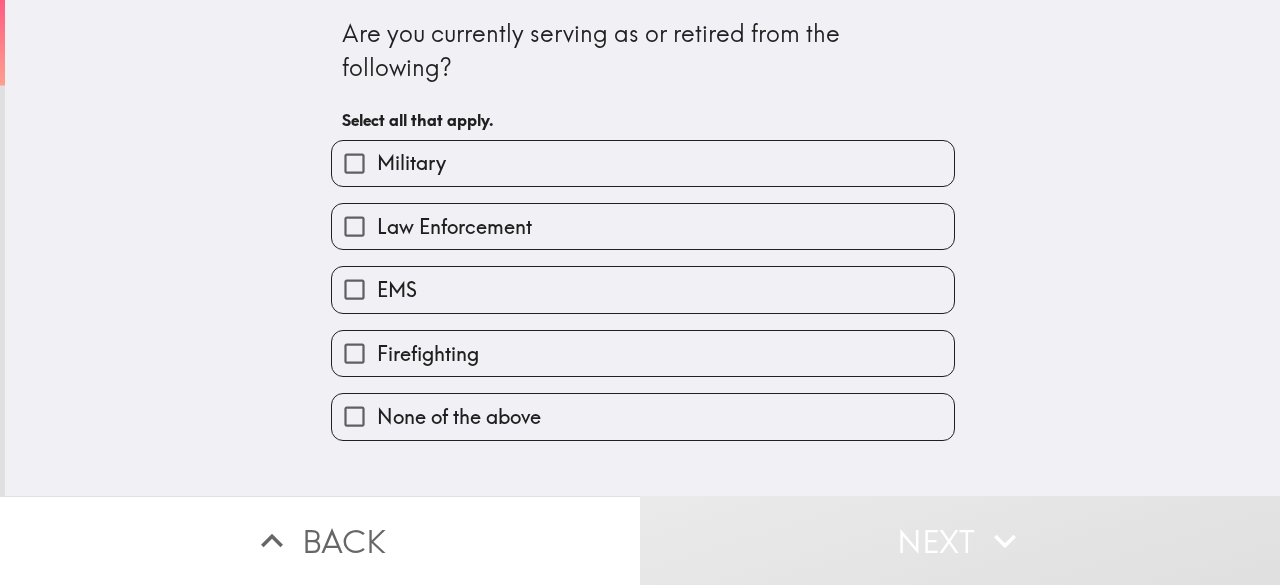 scroll, scrollTop: 0, scrollLeft: 0, axis: both 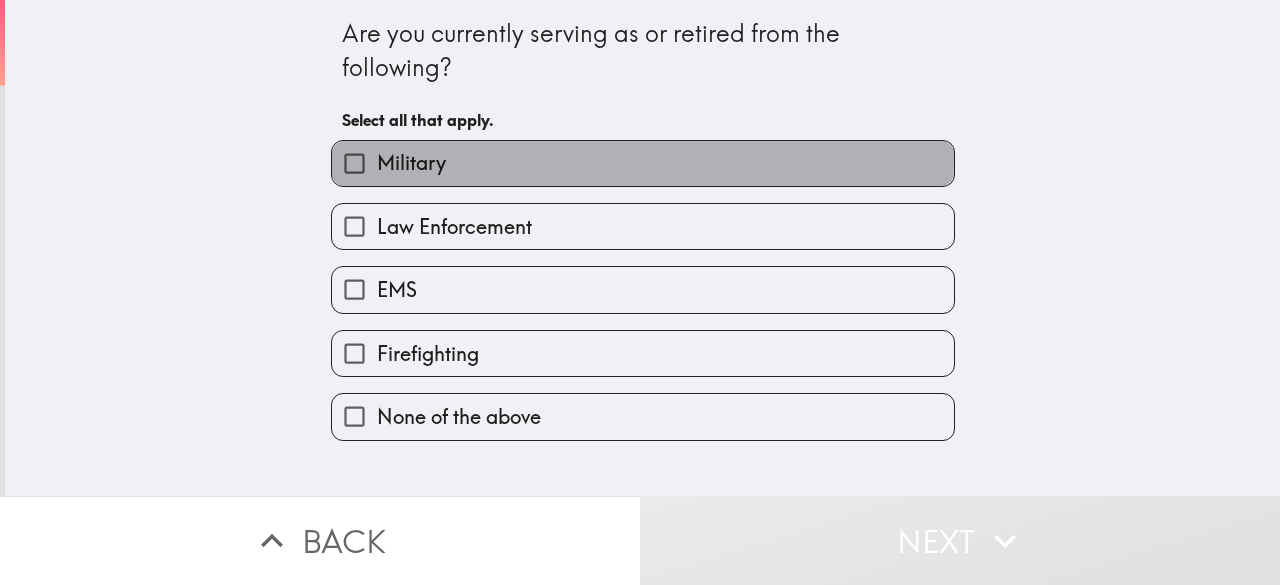 click on "Military" at bounding box center [411, 163] 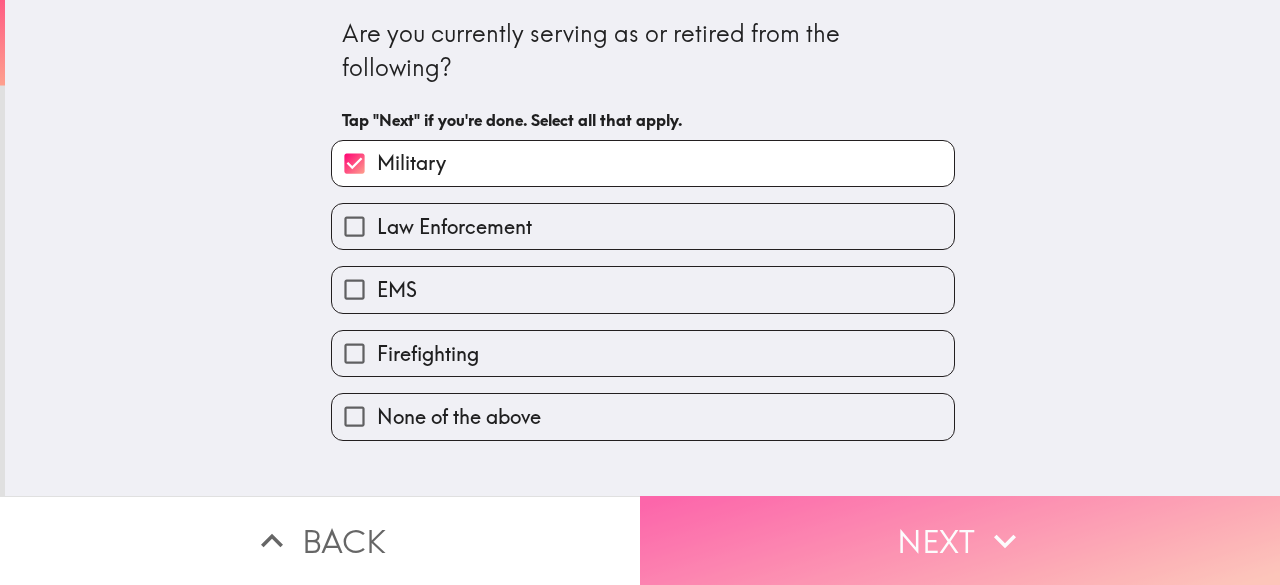 click on "Next" at bounding box center (960, 540) 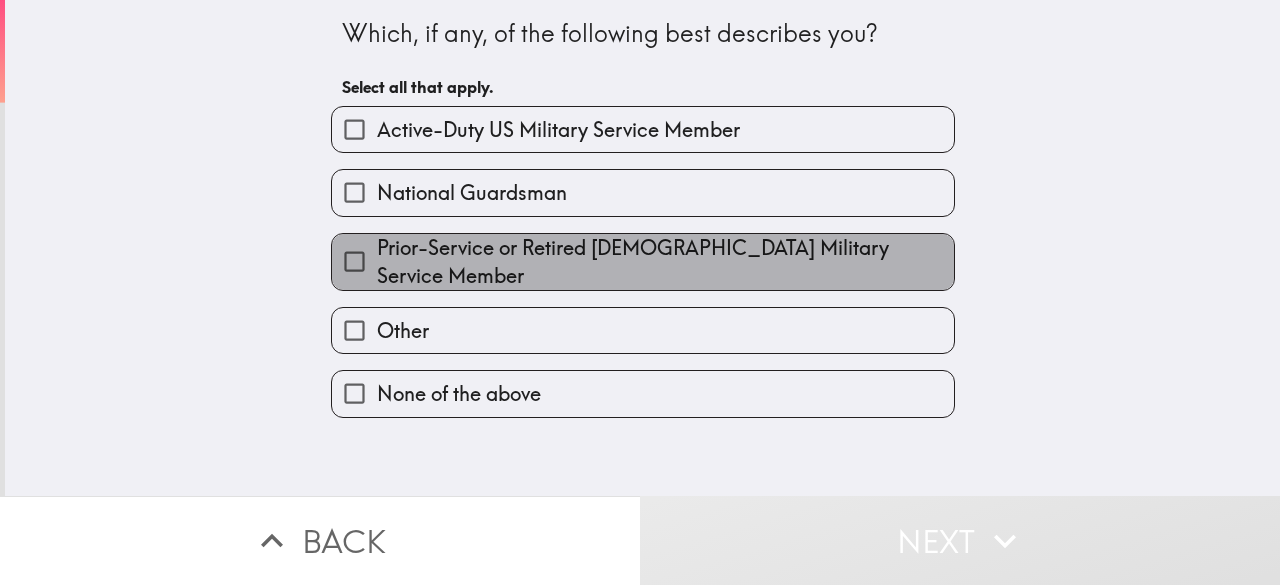 click on "Prior-Service or Retired [DEMOGRAPHIC_DATA] Military Service Member" at bounding box center (665, 262) 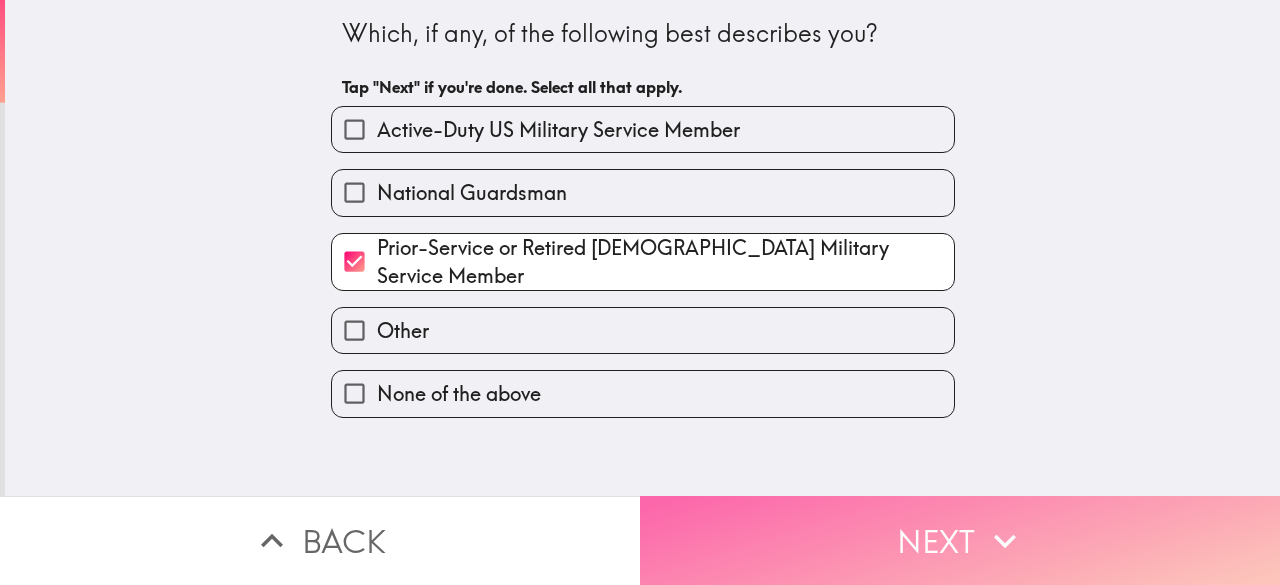 click on "Next" at bounding box center (960, 540) 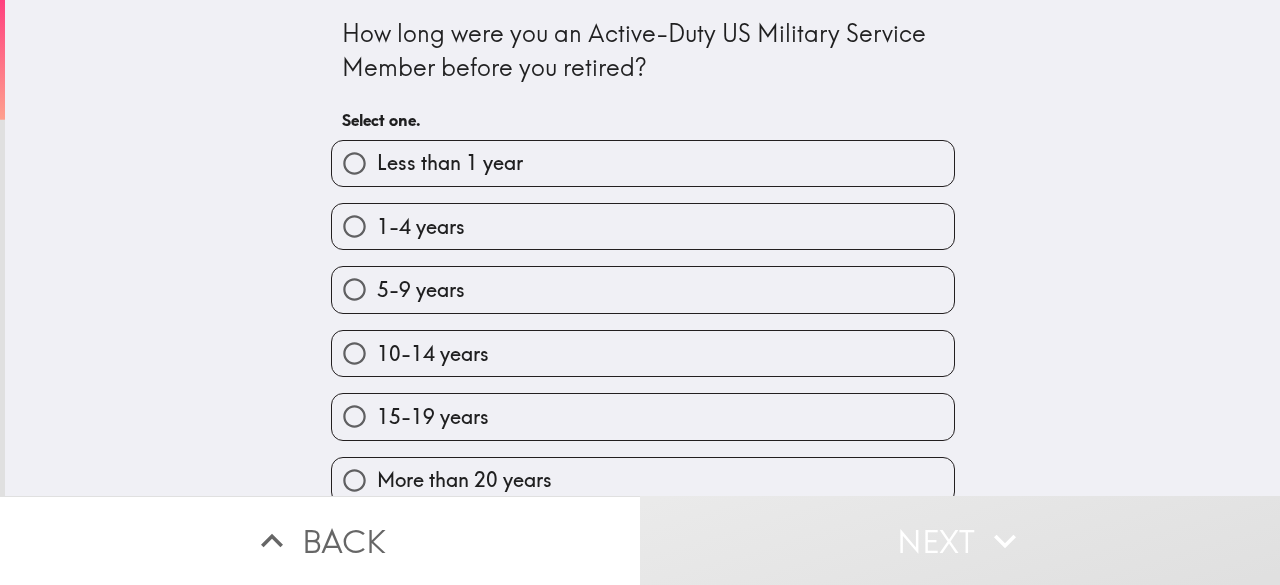 click on "5-9 years" at bounding box center (635, 281) 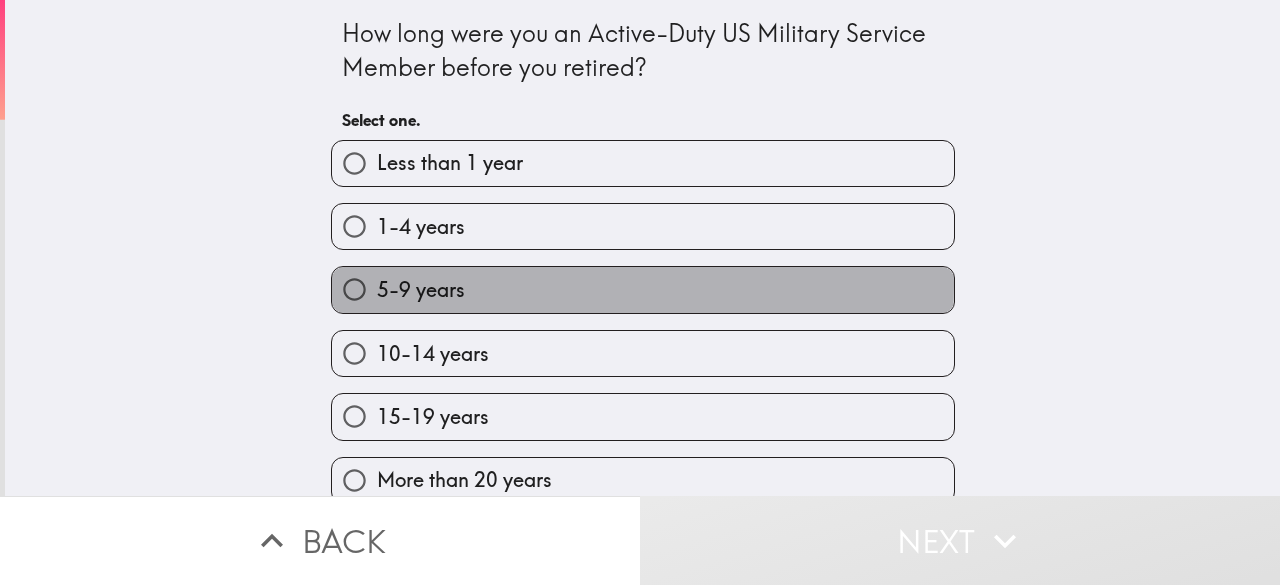 click on "5-9 years" at bounding box center [643, 289] 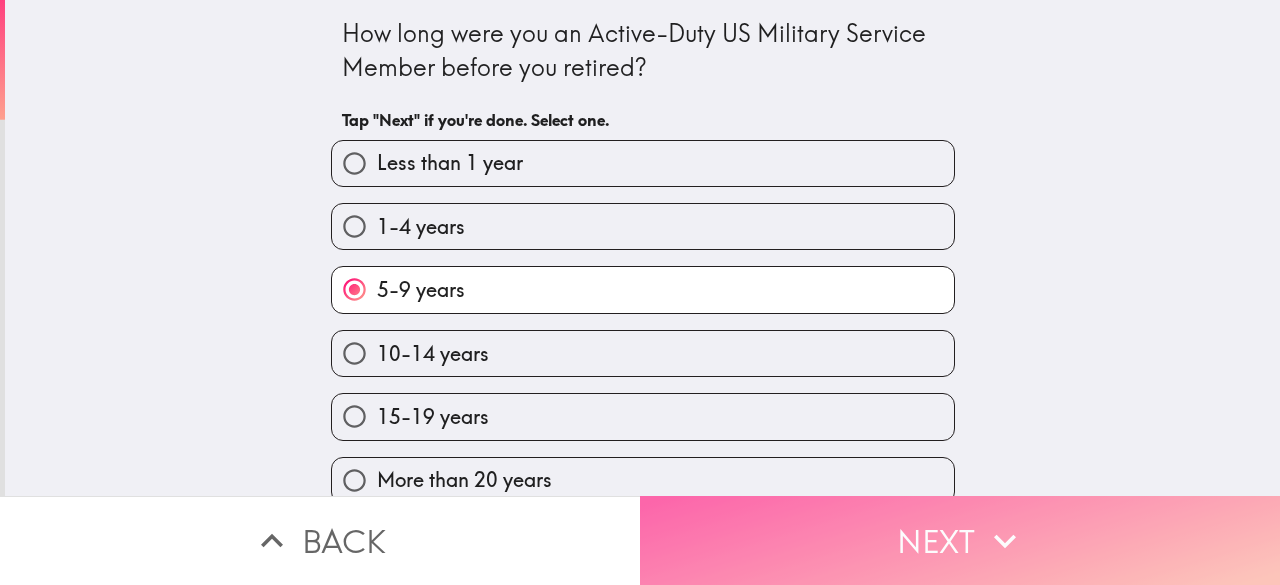 click on "Next" at bounding box center (960, 540) 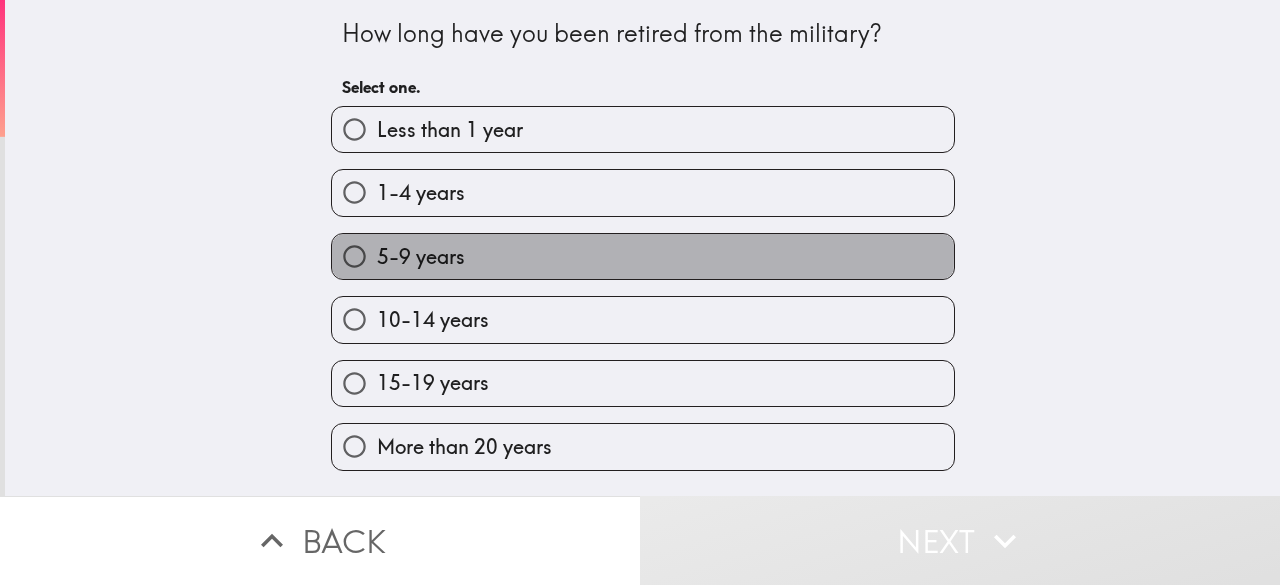 click on "5-9 years" at bounding box center (421, 257) 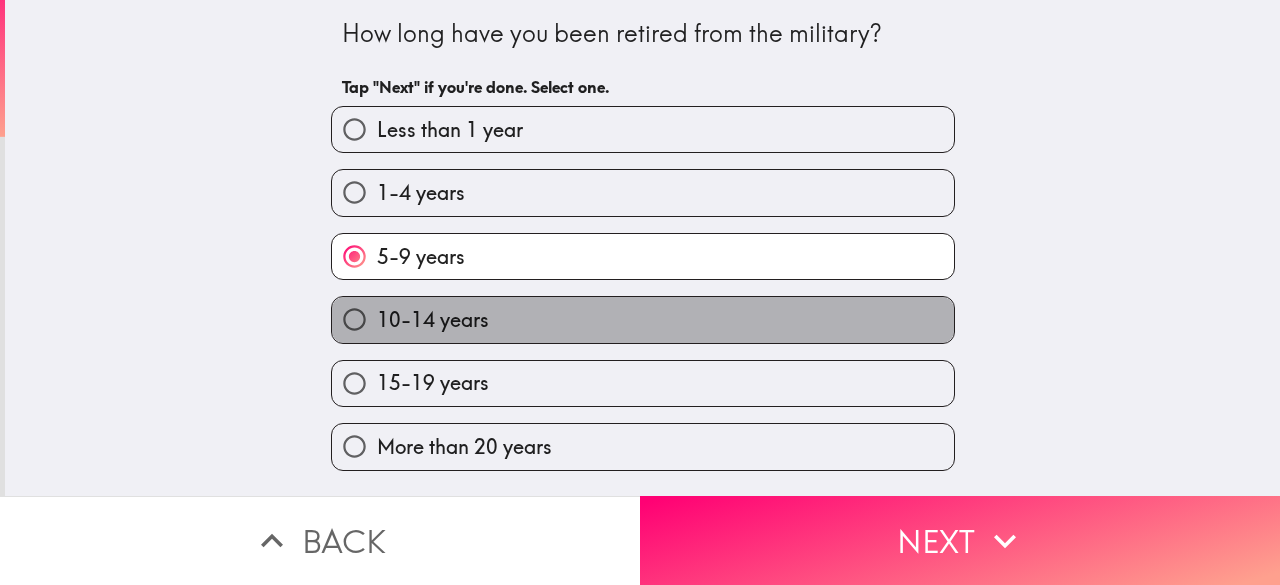 click on "10-14 years" at bounding box center [643, 319] 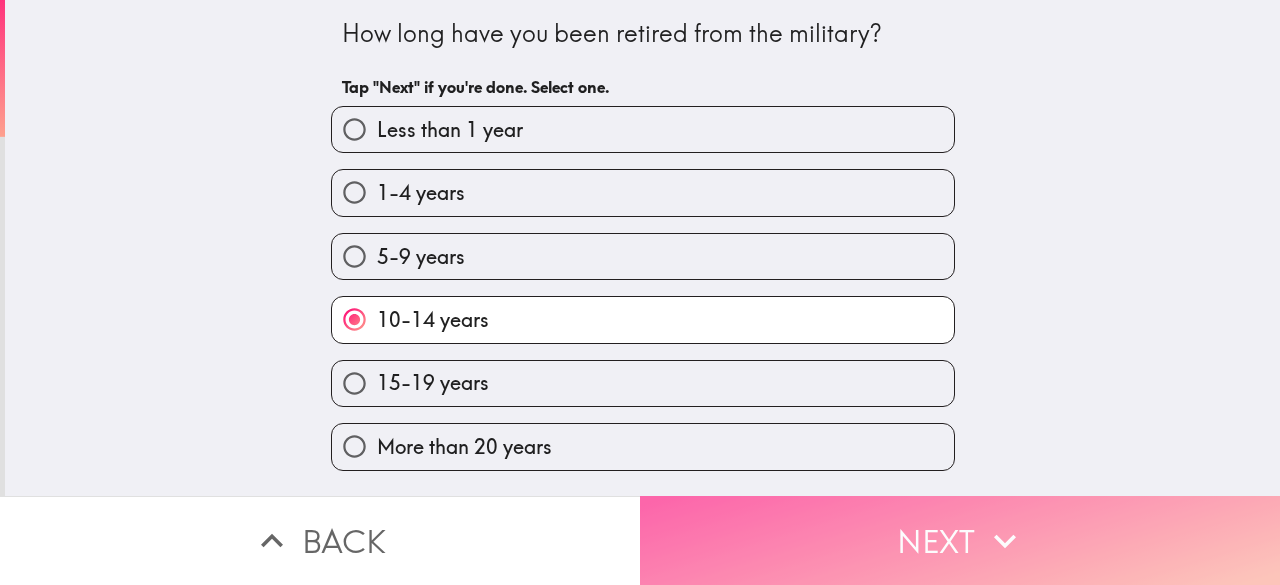 click on "Next" at bounding box center (960, 540) 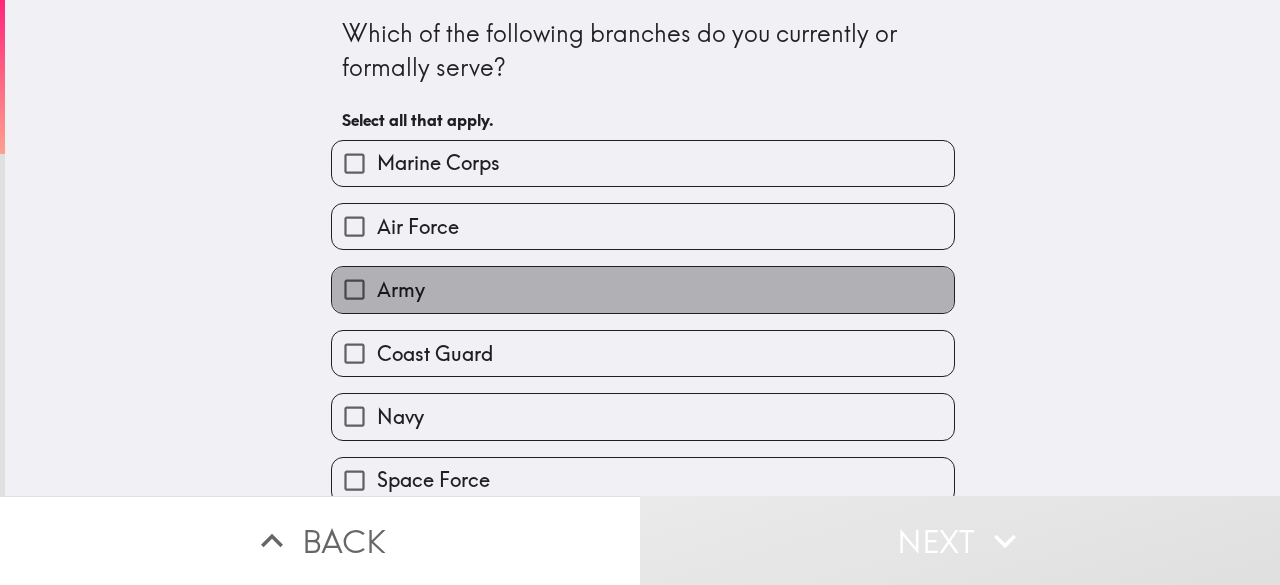 click on "Army" at bounding box center [643, 289] 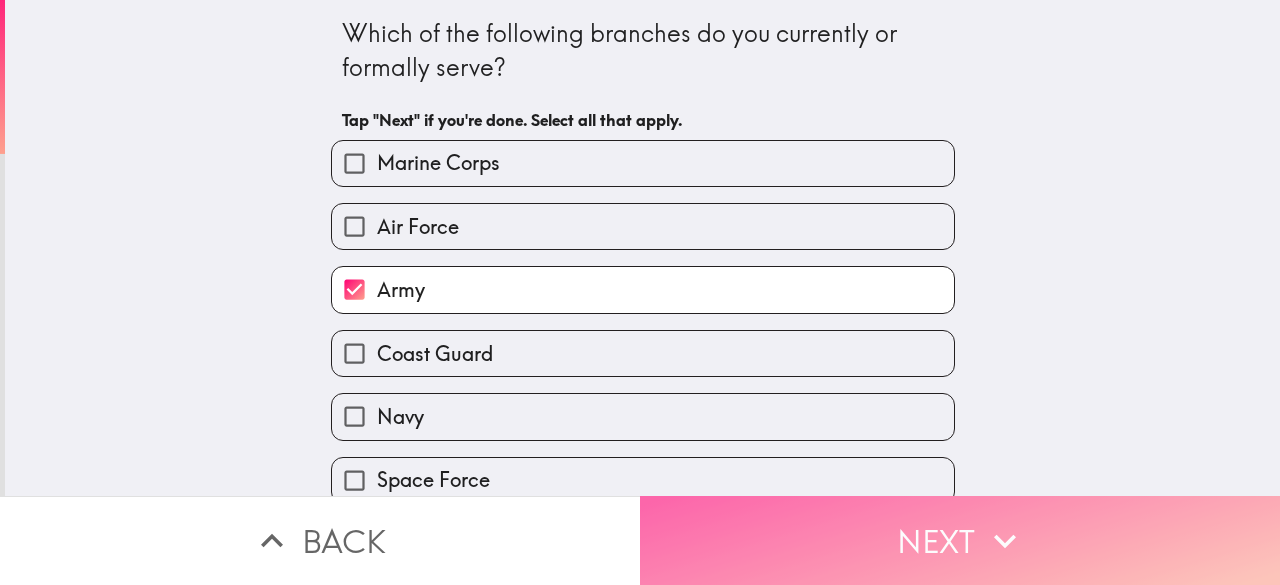 click on "Next" at bounding box center (960, 540) 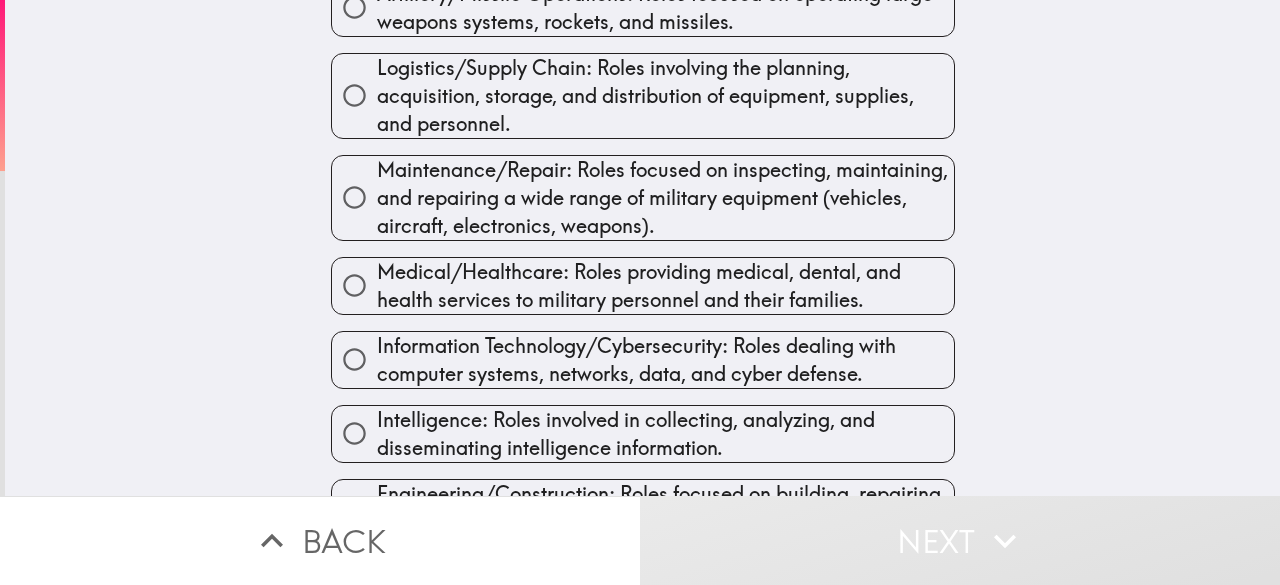 scroll, scrollTop: 573, scrollLeft: 0, axis: vertical 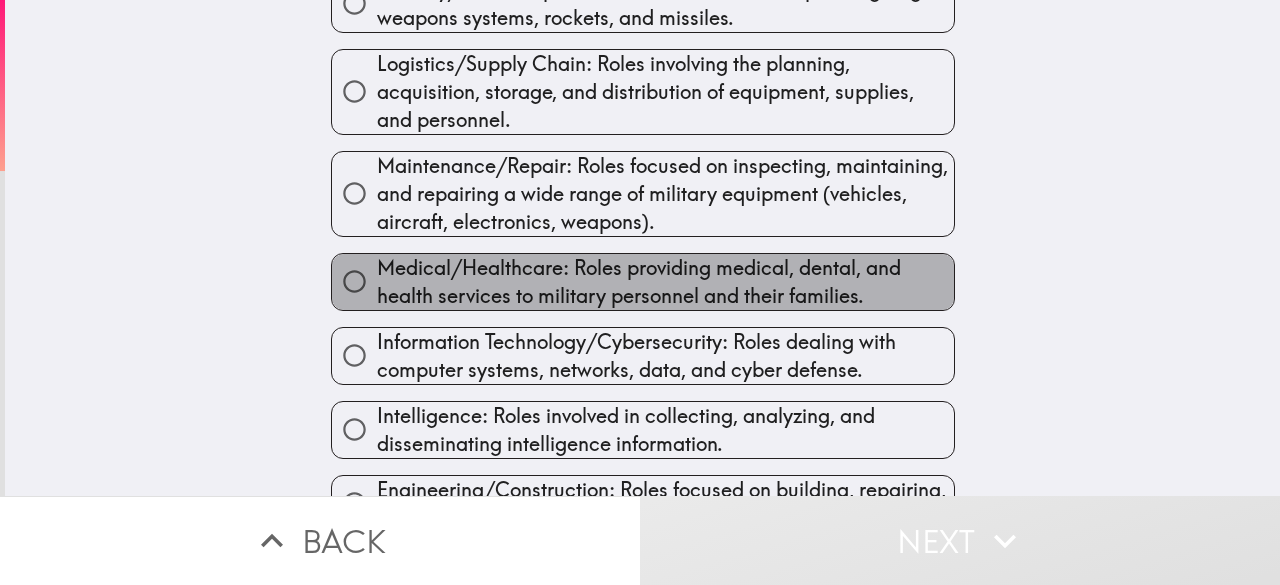 click on "Medical/Healthcare: Roles providing medical, dental, and health services to military personnel and their families." at bounding box center (665, 282) 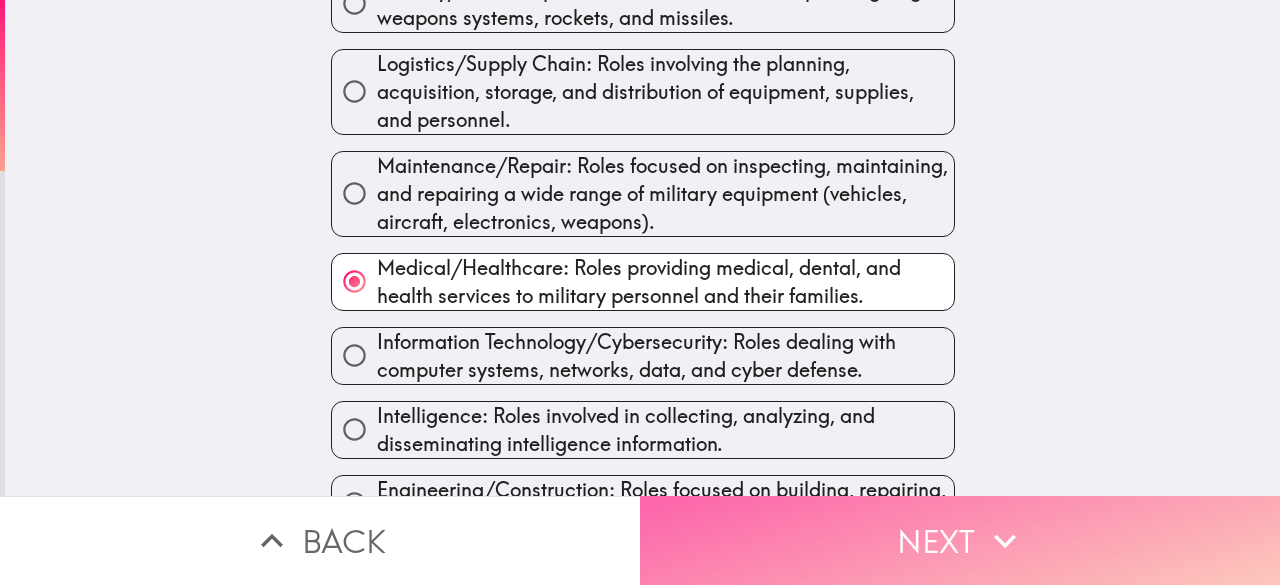 click on "Next" at bounding box center (960, 540) 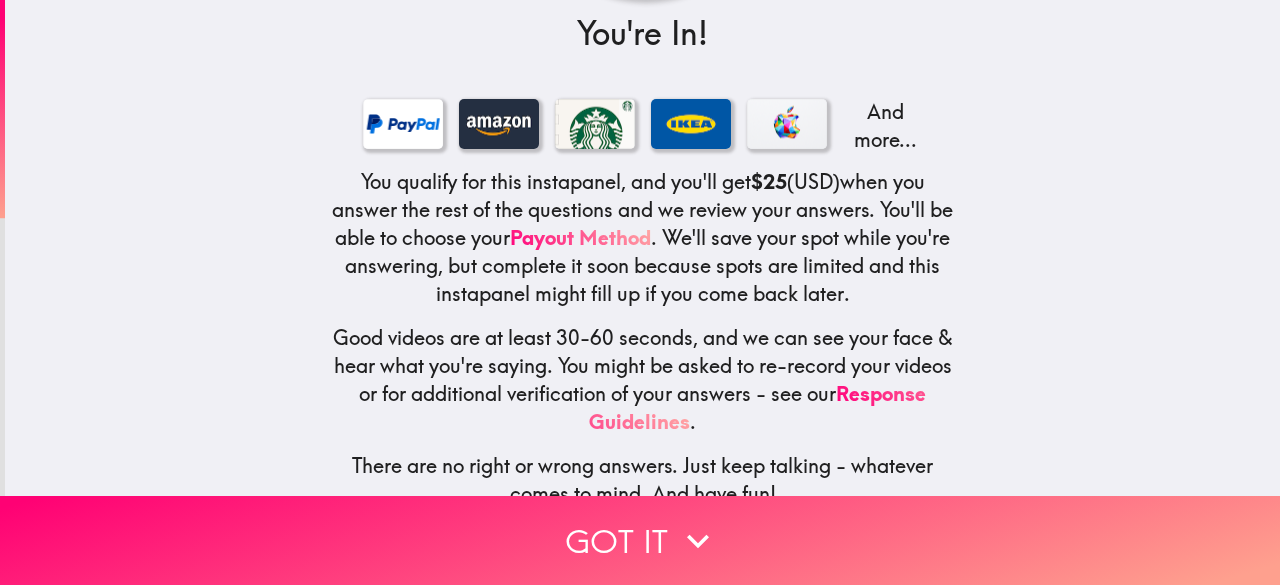 scroll, scrollTop: 319, scrollLeft: 0, axis: vertical 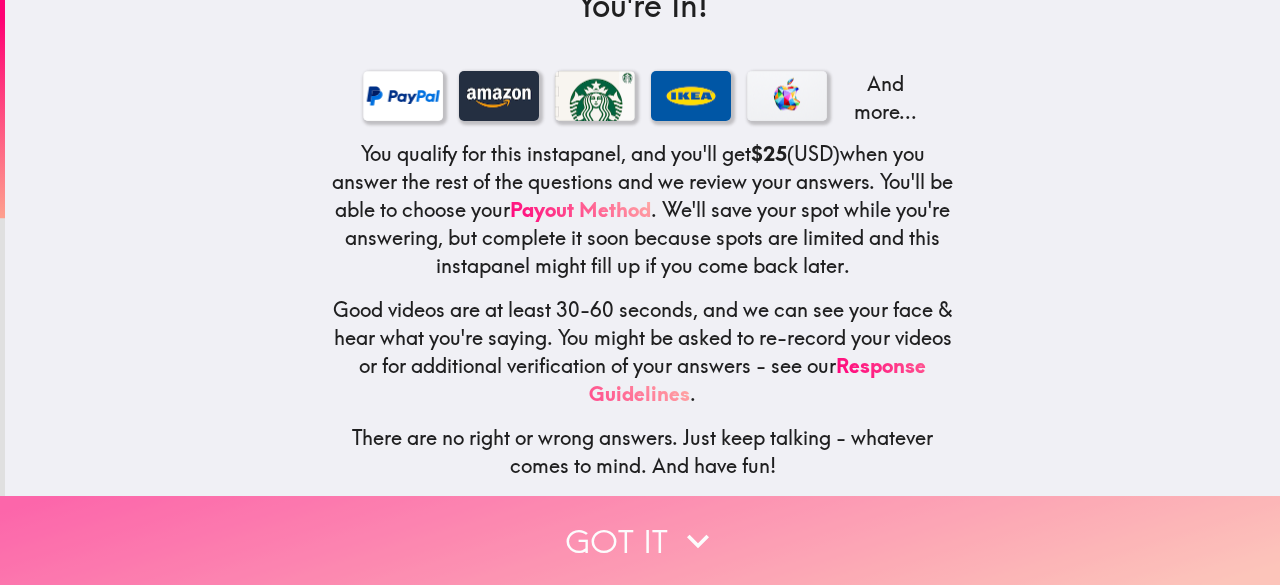 click on "Got it" at bounding box center (640, 540) 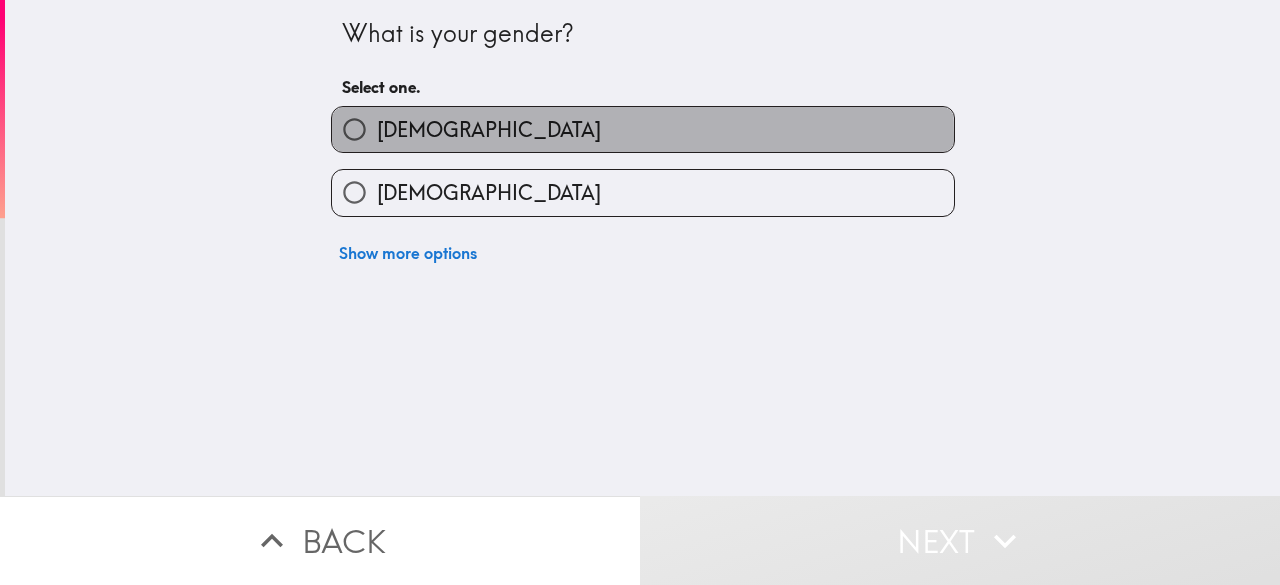 click on "[DEMOGRAPHIC_DATA]" at bounding box center (489, 130) 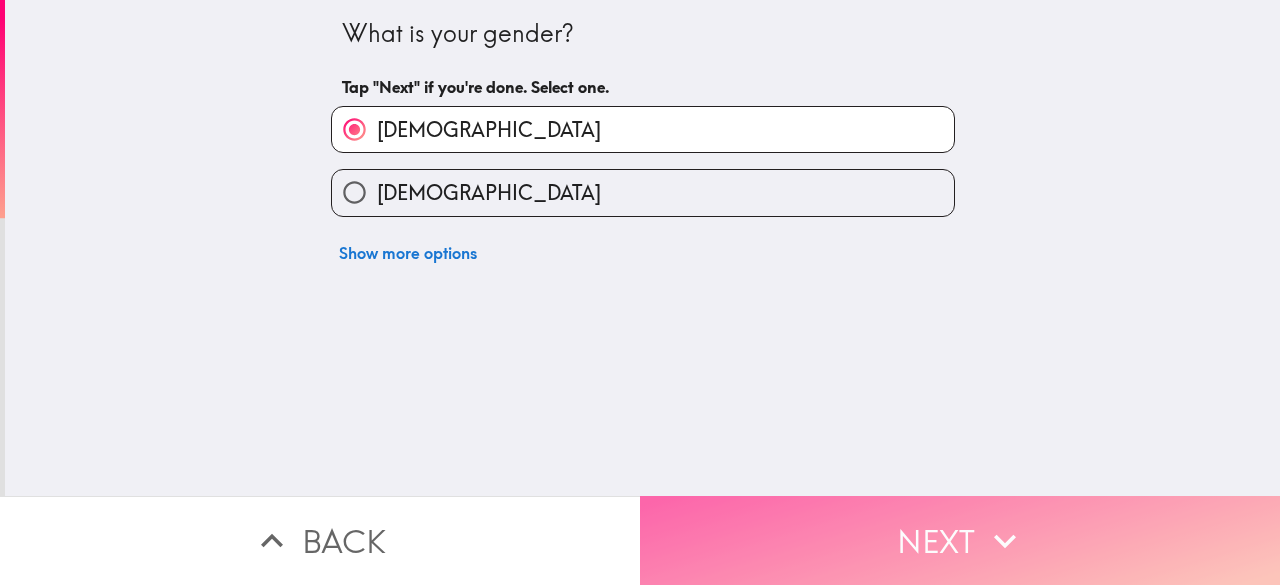 click on "Next" at bounding box center (960, 540) 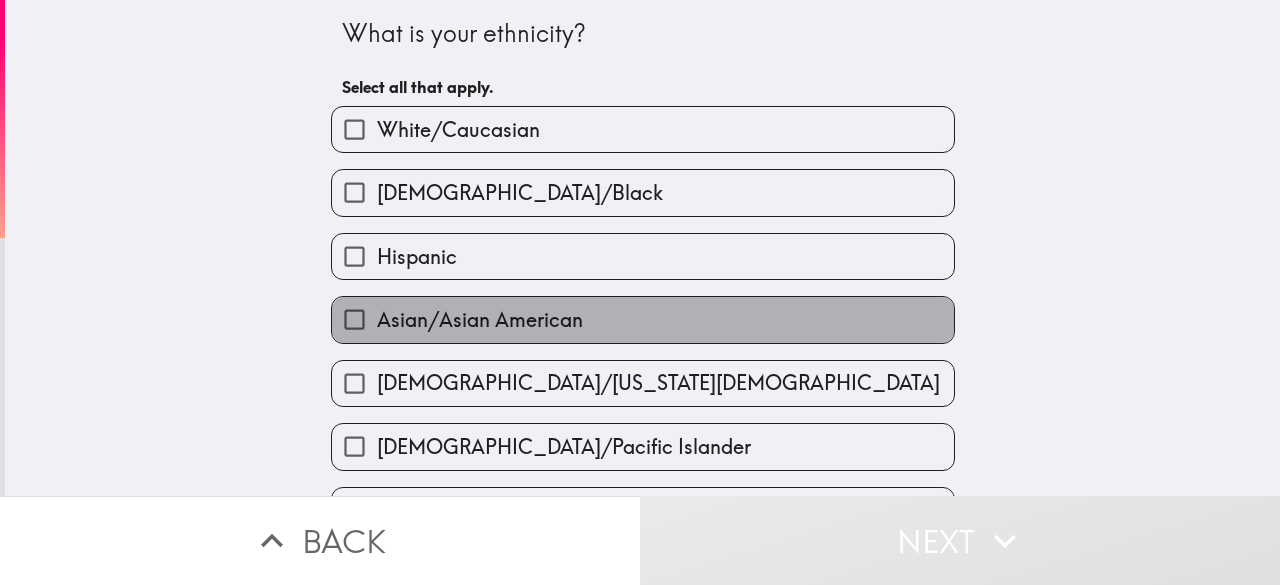 click on "Asian/Asian American" at bounding box center (480, 320) 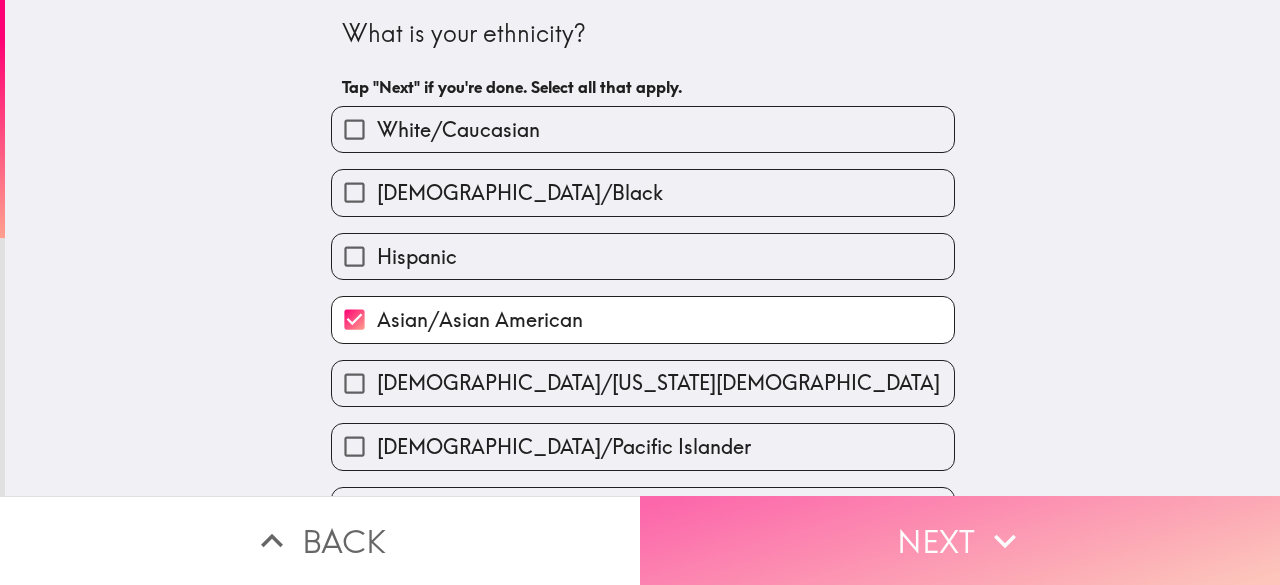 click on "Next" at bounding box center [960, 540] 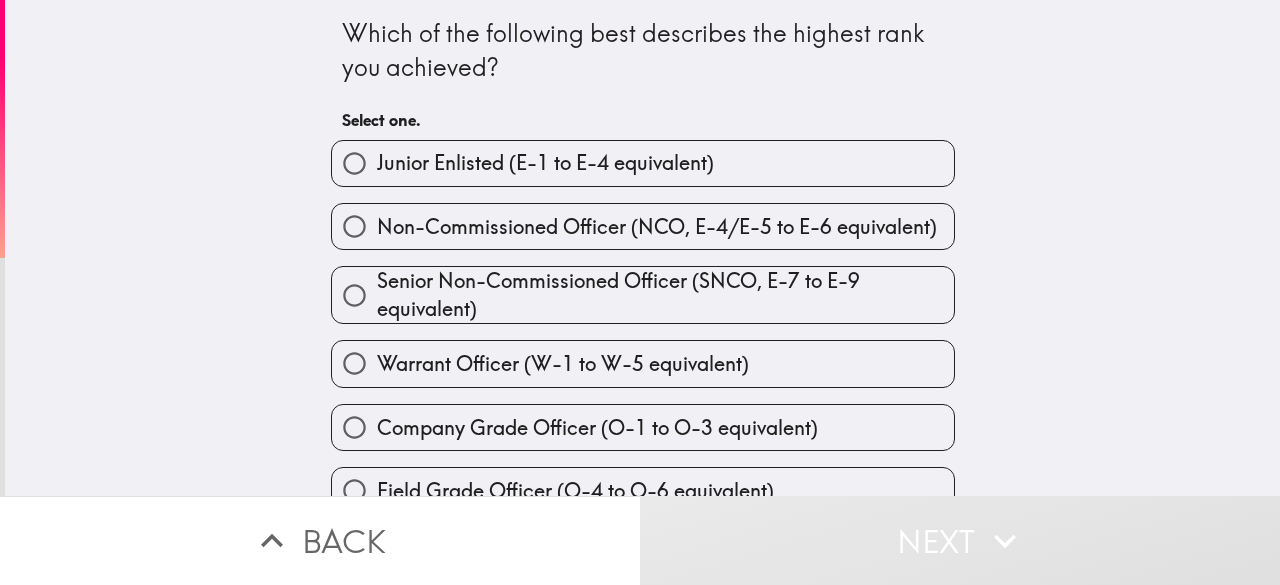 click on "Junior Enlisted (E-1 to E-4 equivalent)" at bounding box center (545, 163) 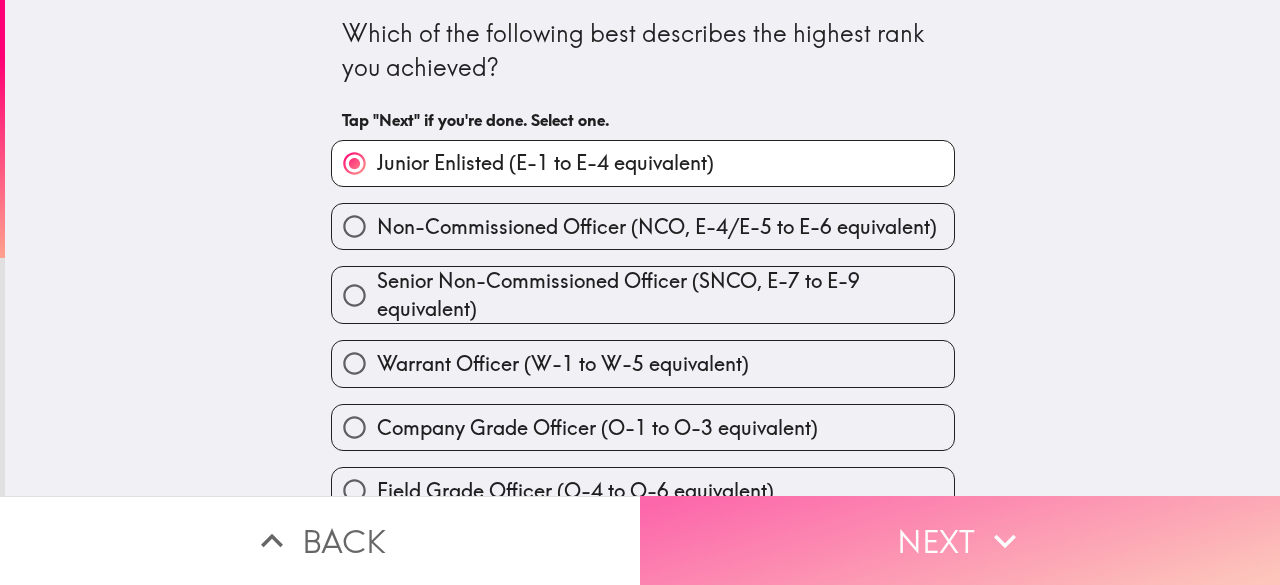 click on "Next" at bounding box center [960, 540] 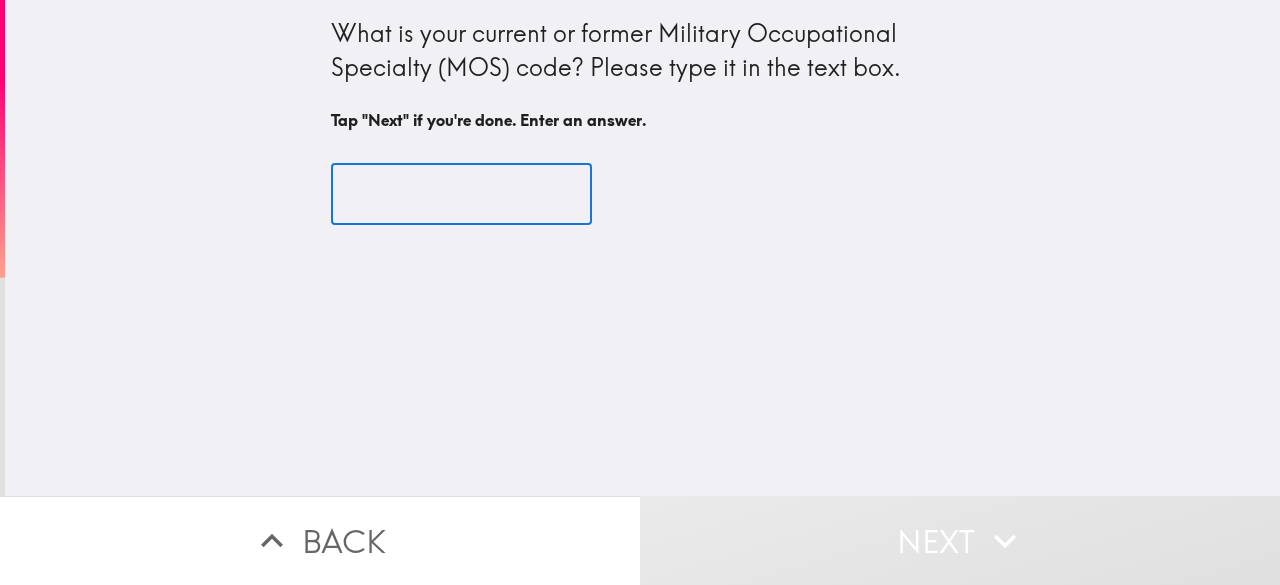 click at bounding box center [461, 195] 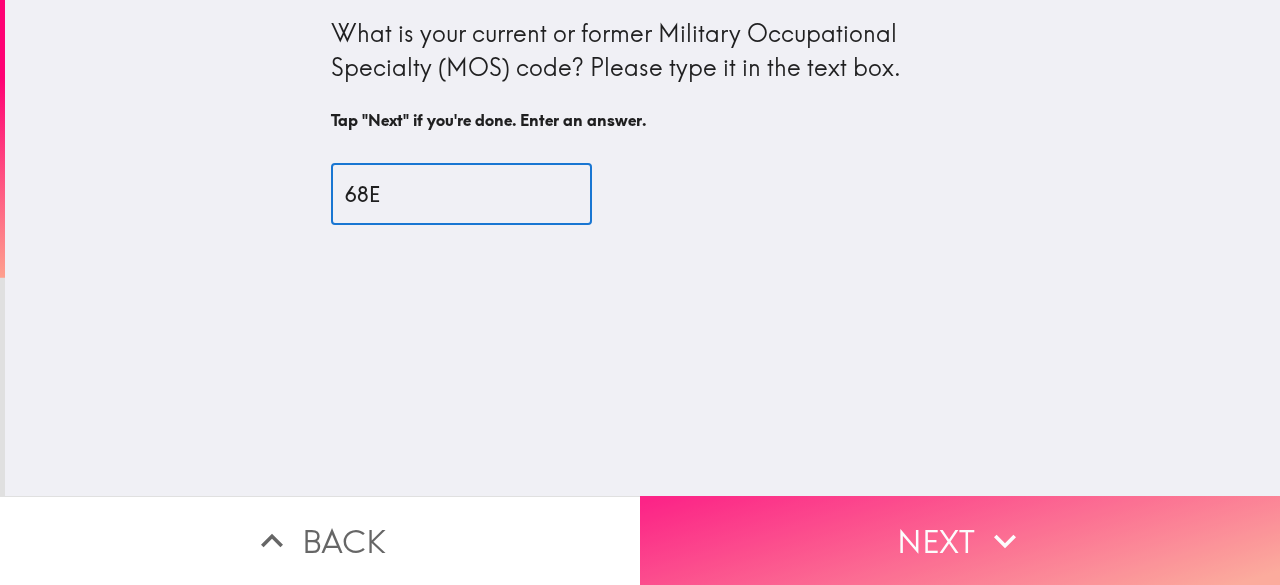 type on "68E" 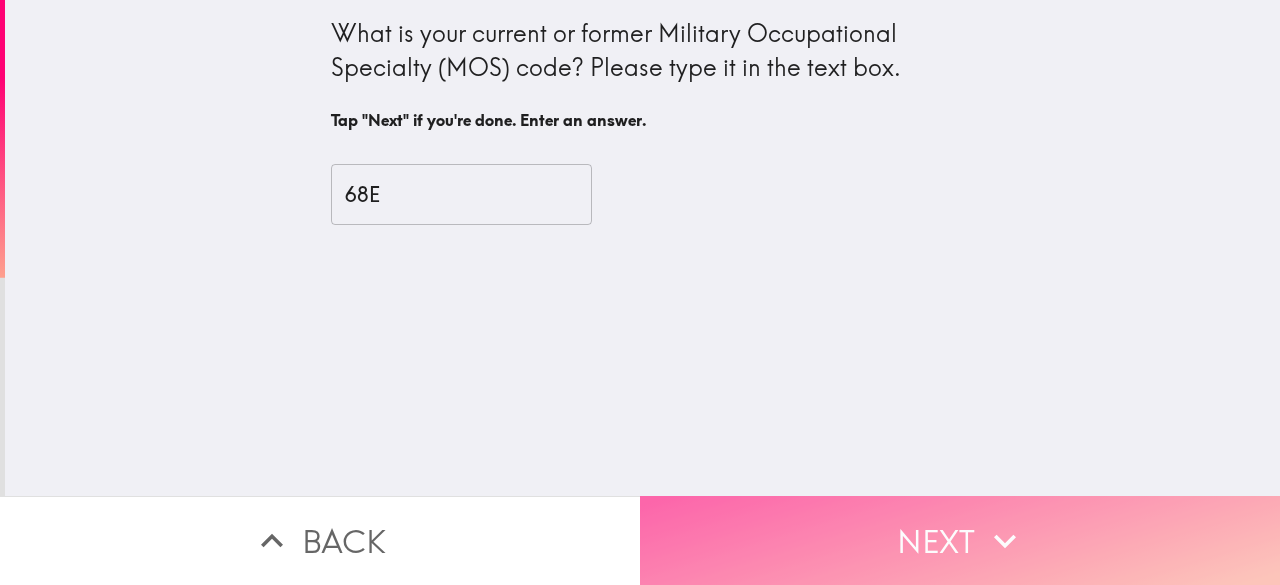click on "Next" at bounding box center [960, 540] 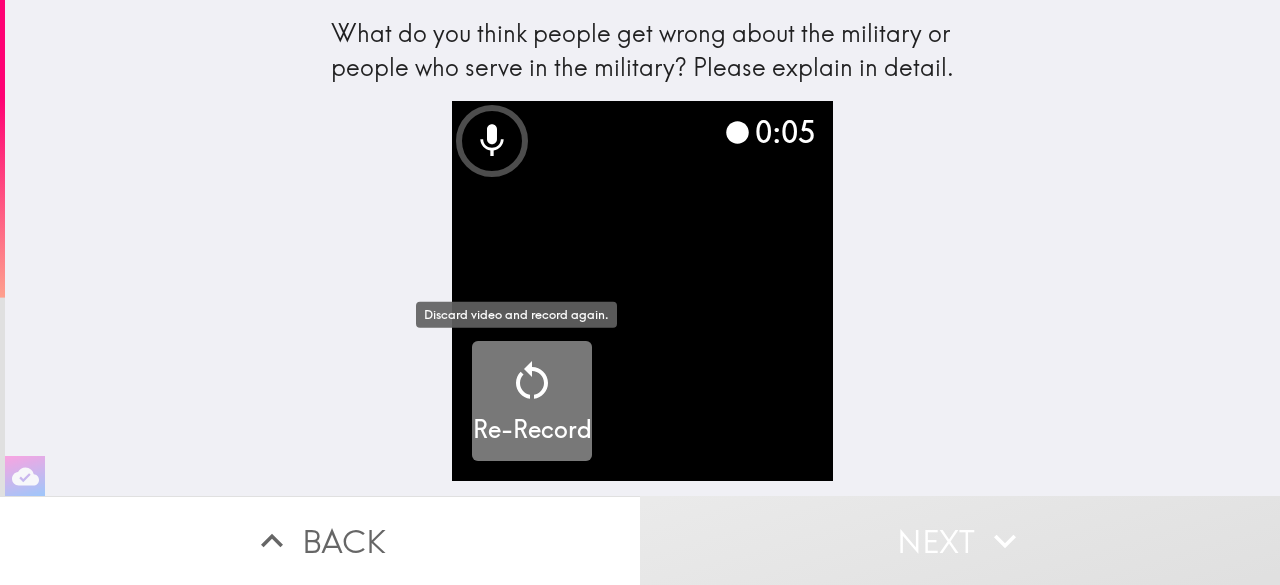 click at bounding box center [532, 385] 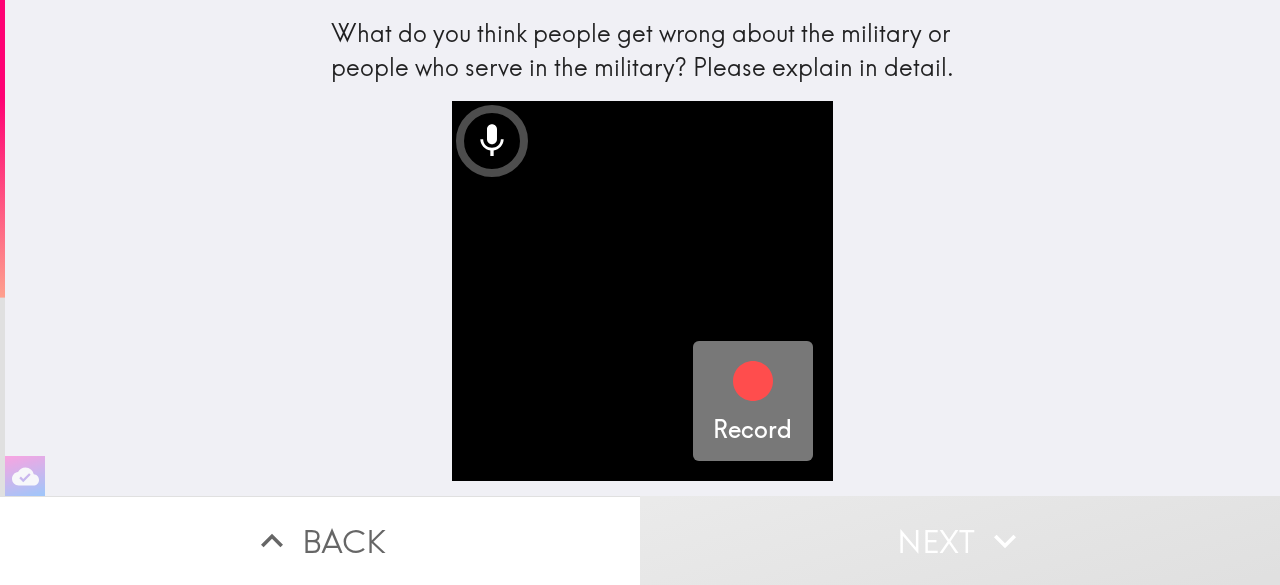 click 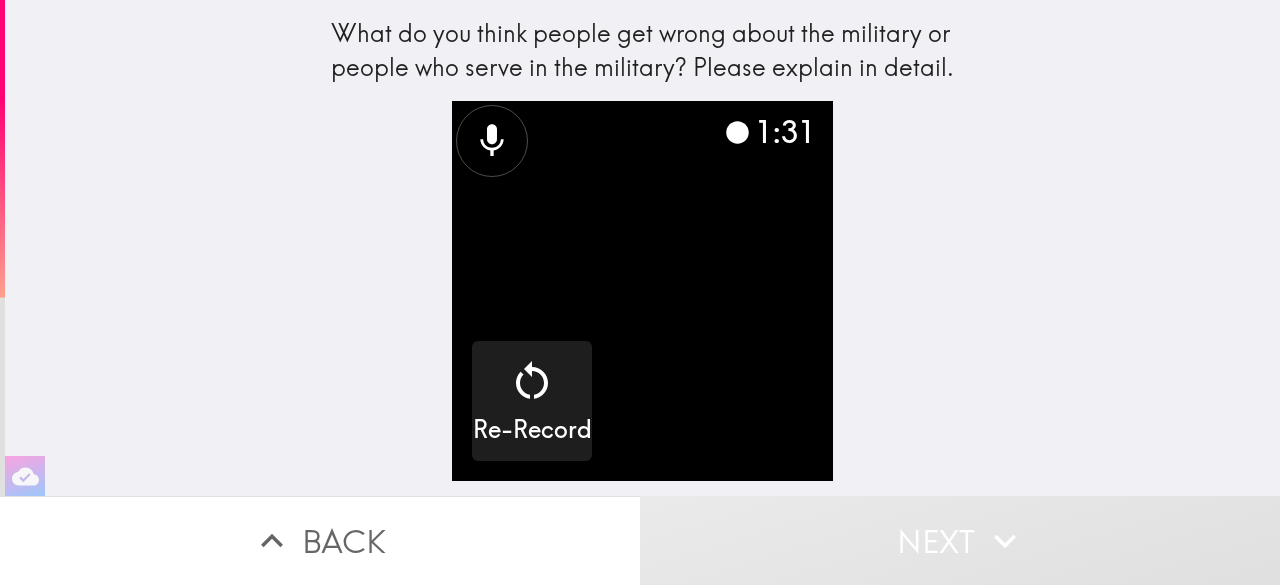 click at bounding box center (642, 291) 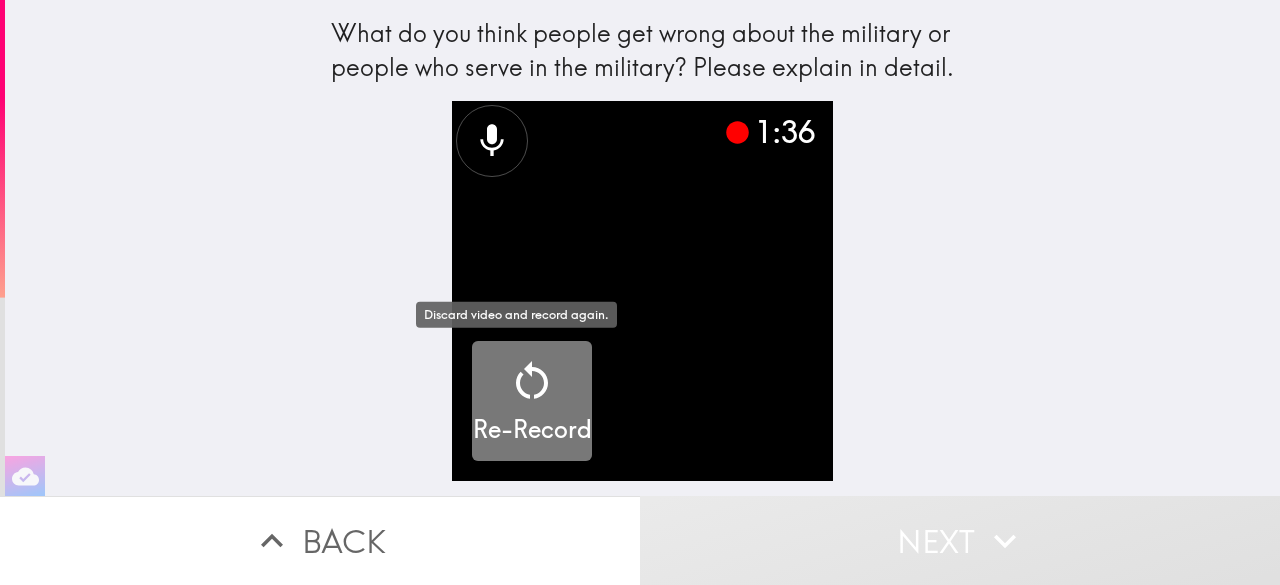 click at bounding box center [532, 385] 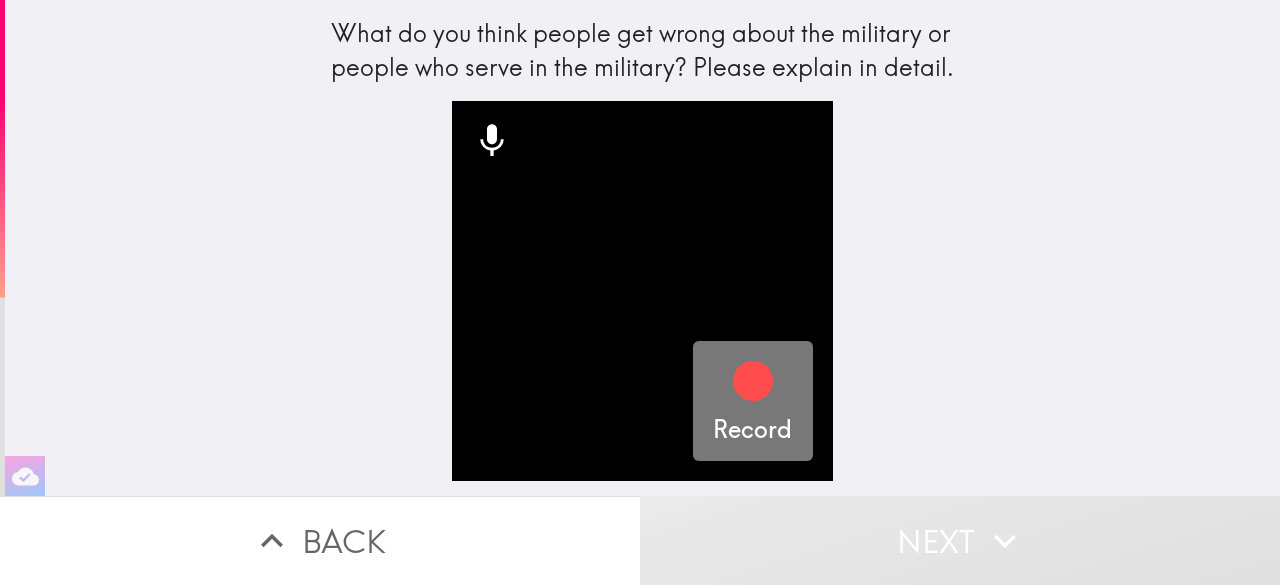 click on "Record" at bounding box center [752, 402] 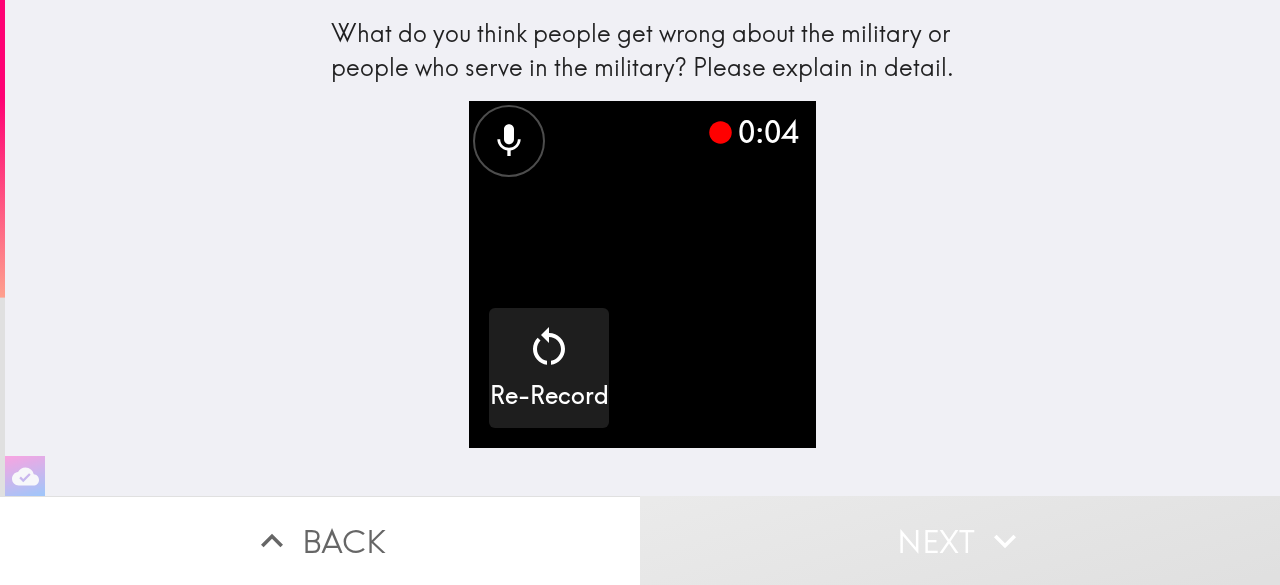 scroll, scrollTop: 1, scrollLeft: 0, axis: vertical 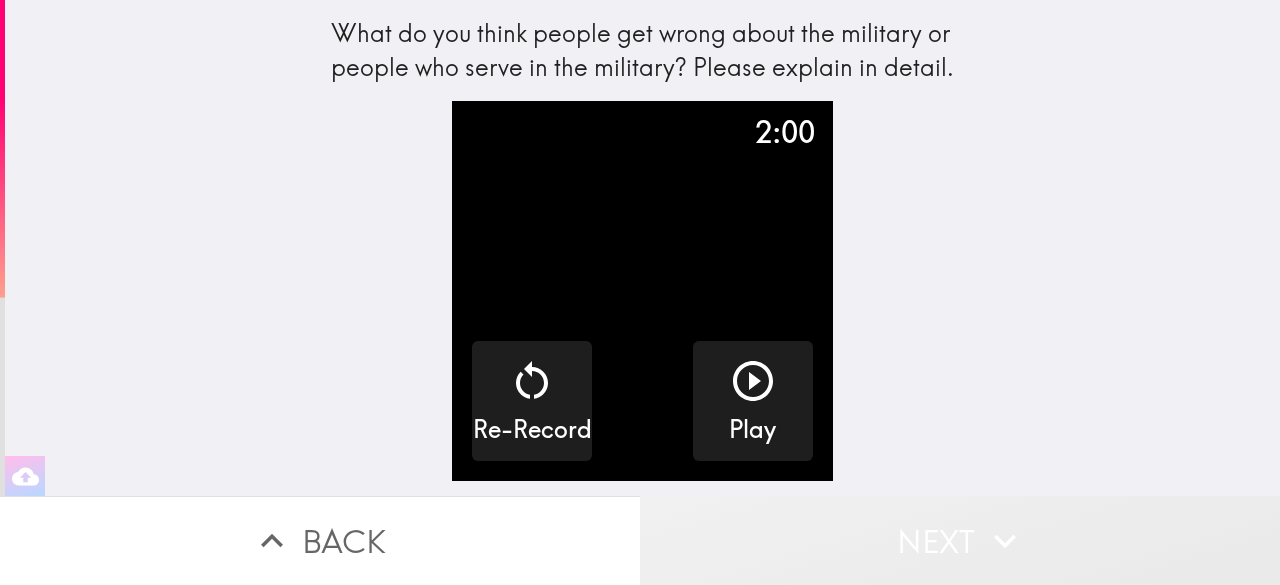 click on "Next" at bounding box center (960, 540) 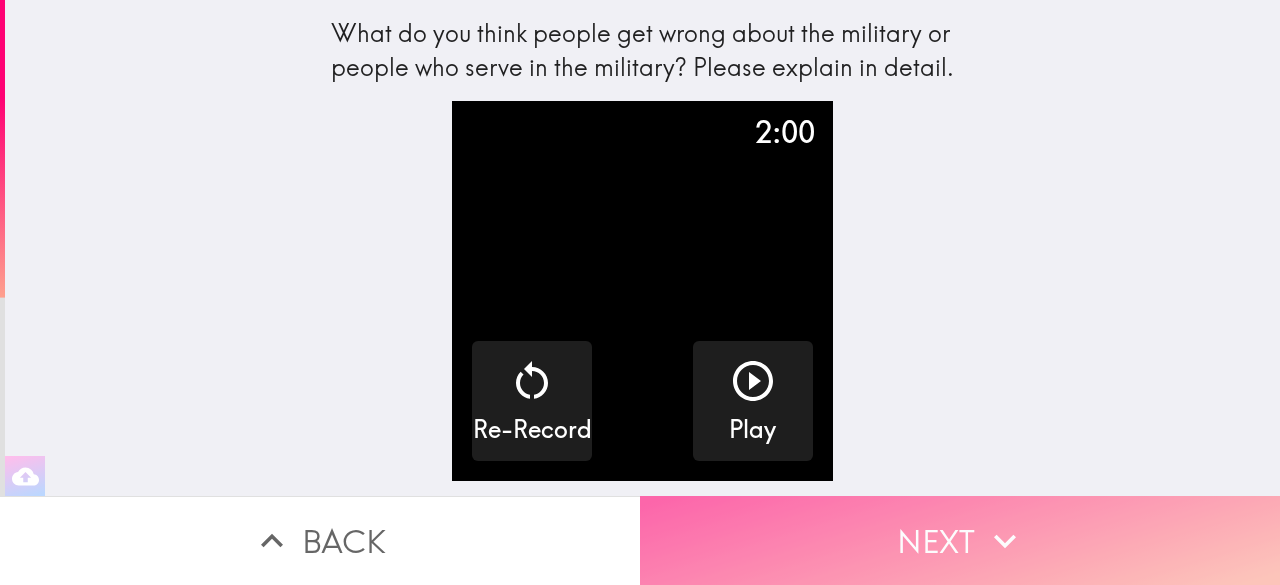 click on "Next" at bounding box center (960, 540) 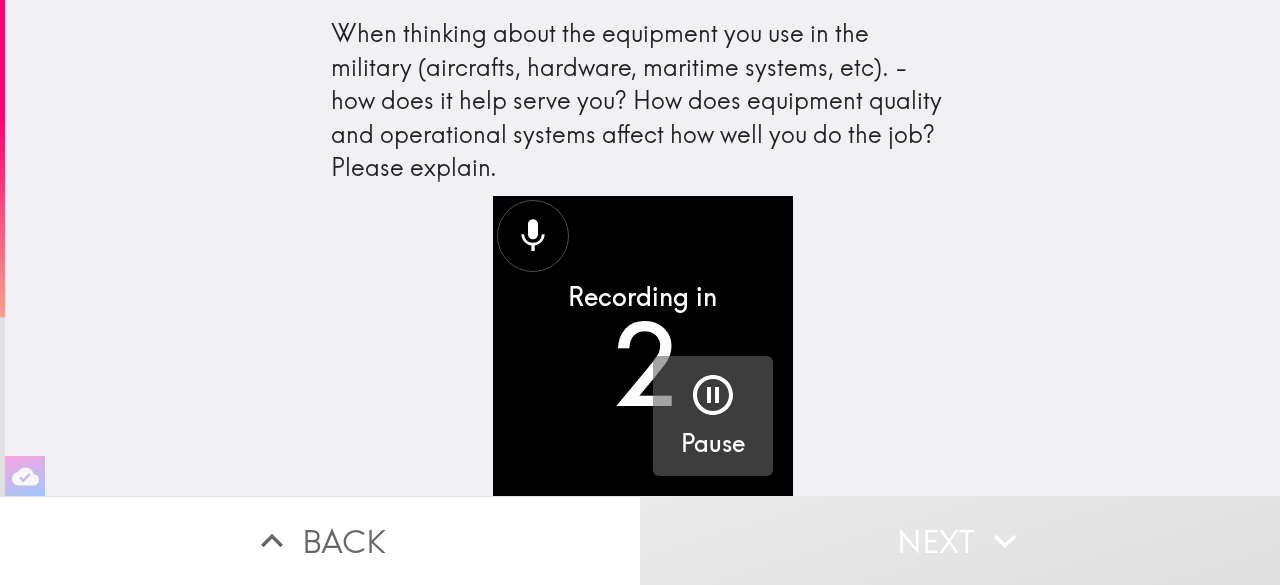 click 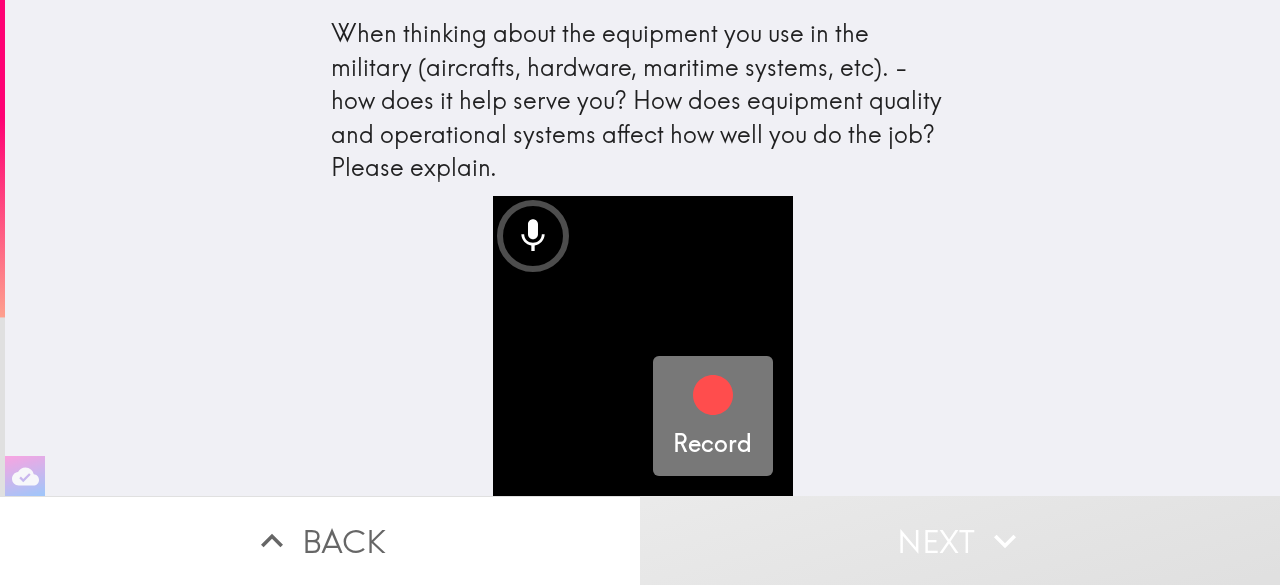 click 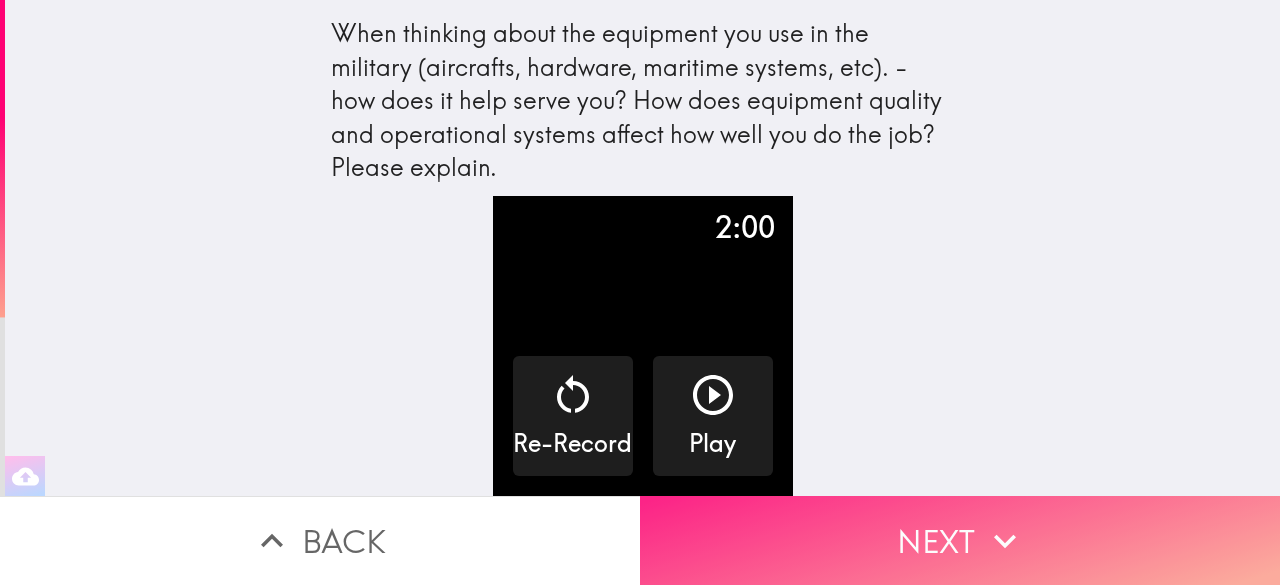 click on "Next" at bounding box center [960, 540] 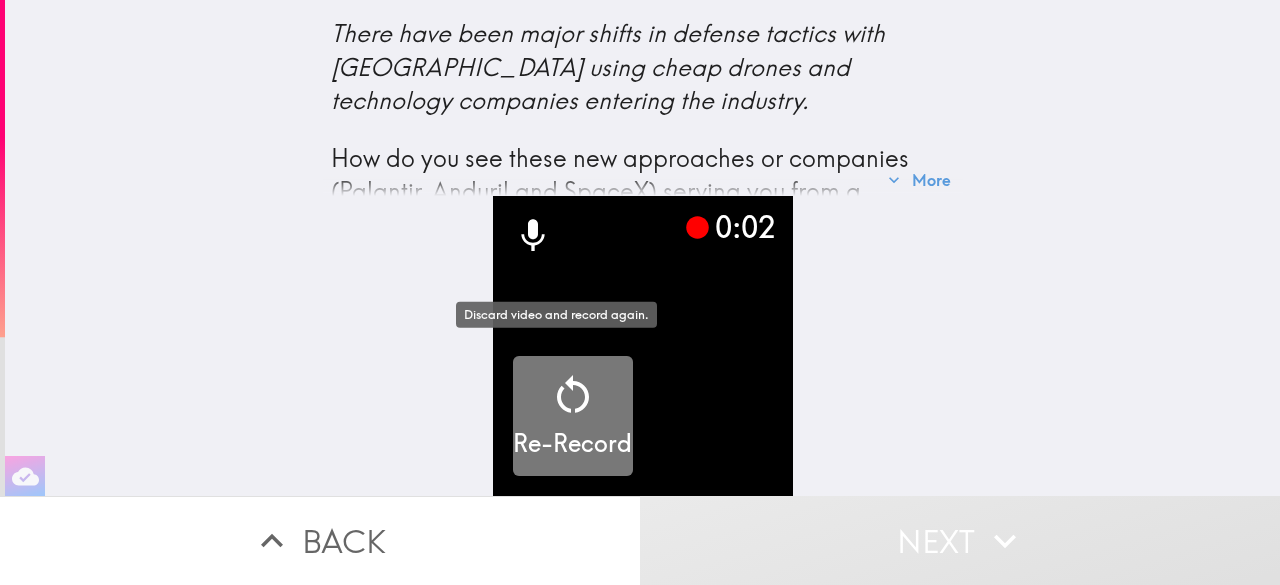 click at bounding box center (573, 399) 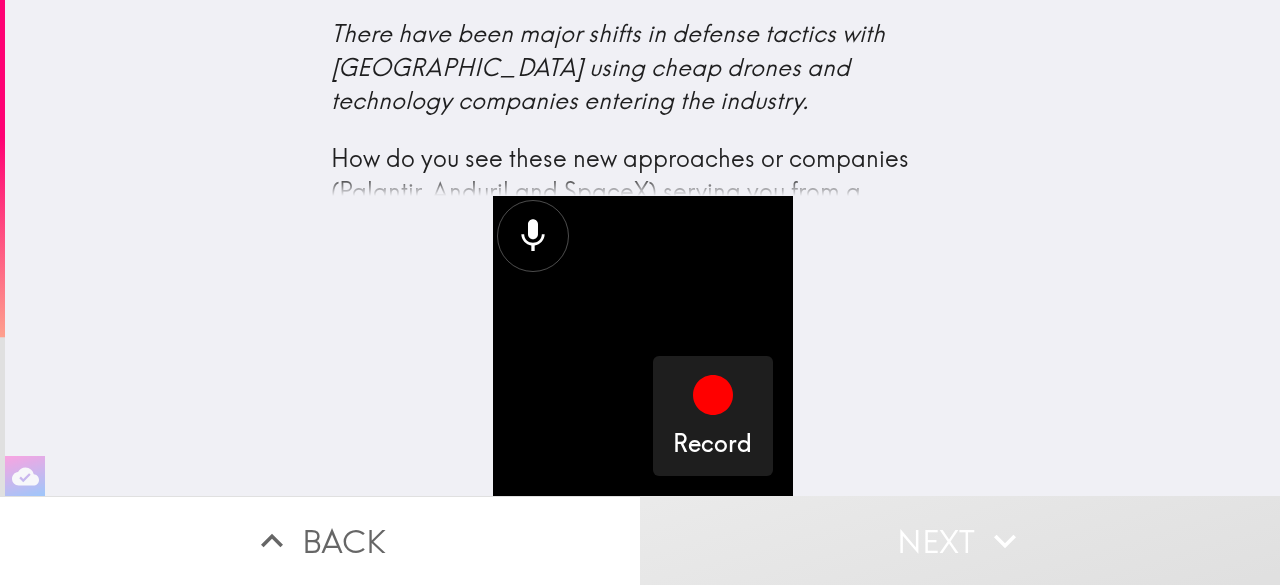 scroll, scrollTop: 136, scrollLeft: 0, axis: vertical 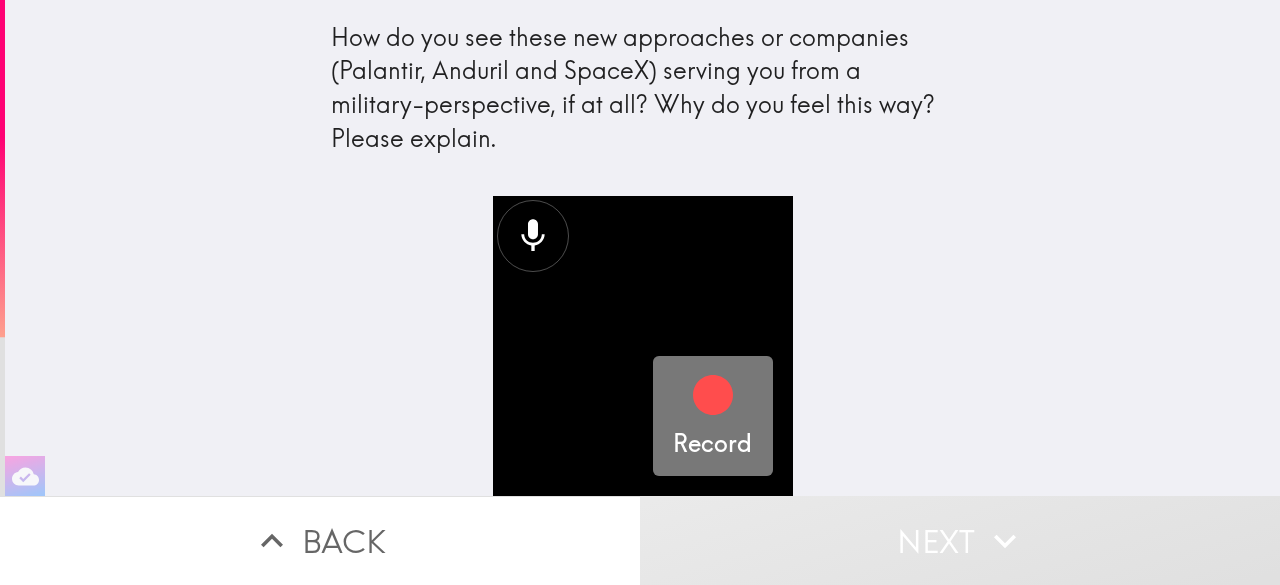 click 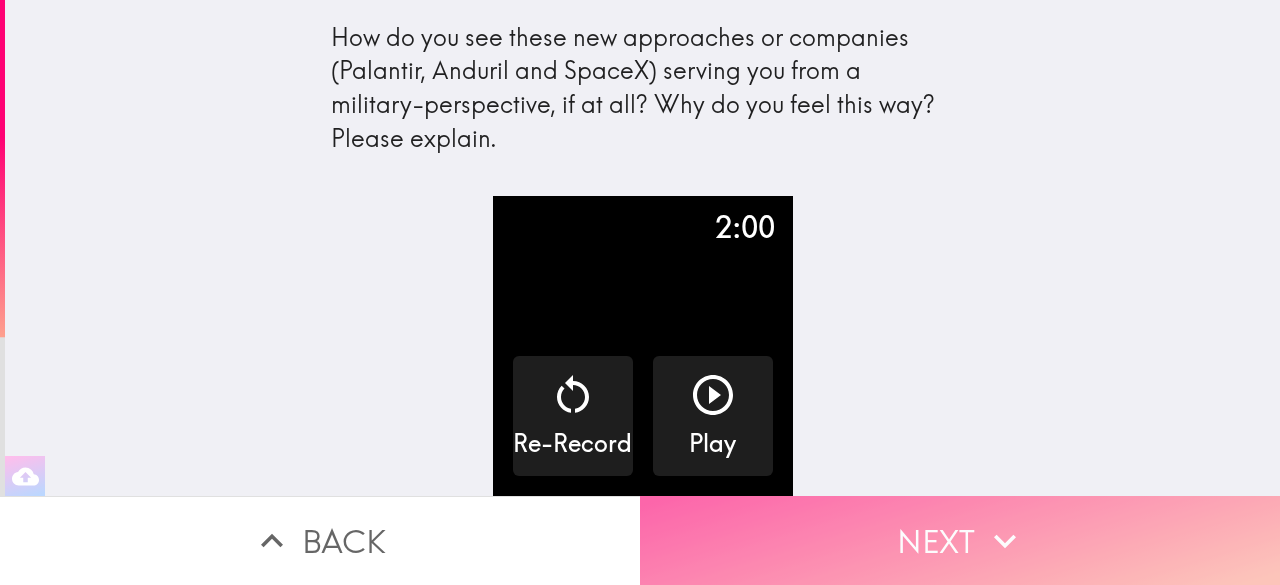click on "Next" at bounding box center [960, 540] 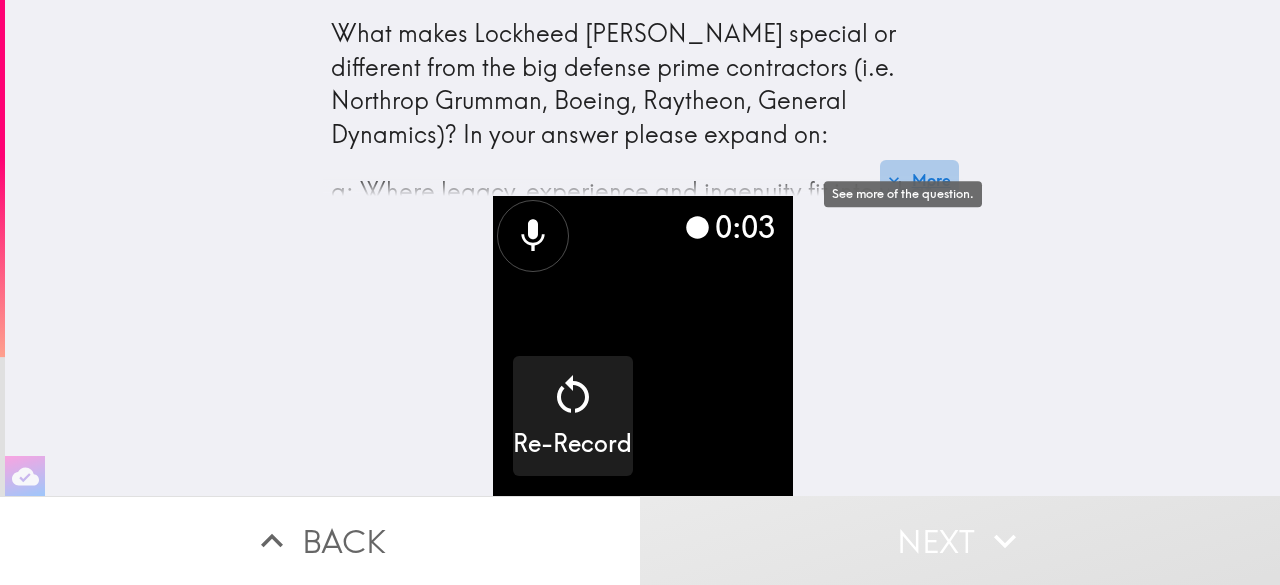 click on "More" at bounding box center (919, 180) 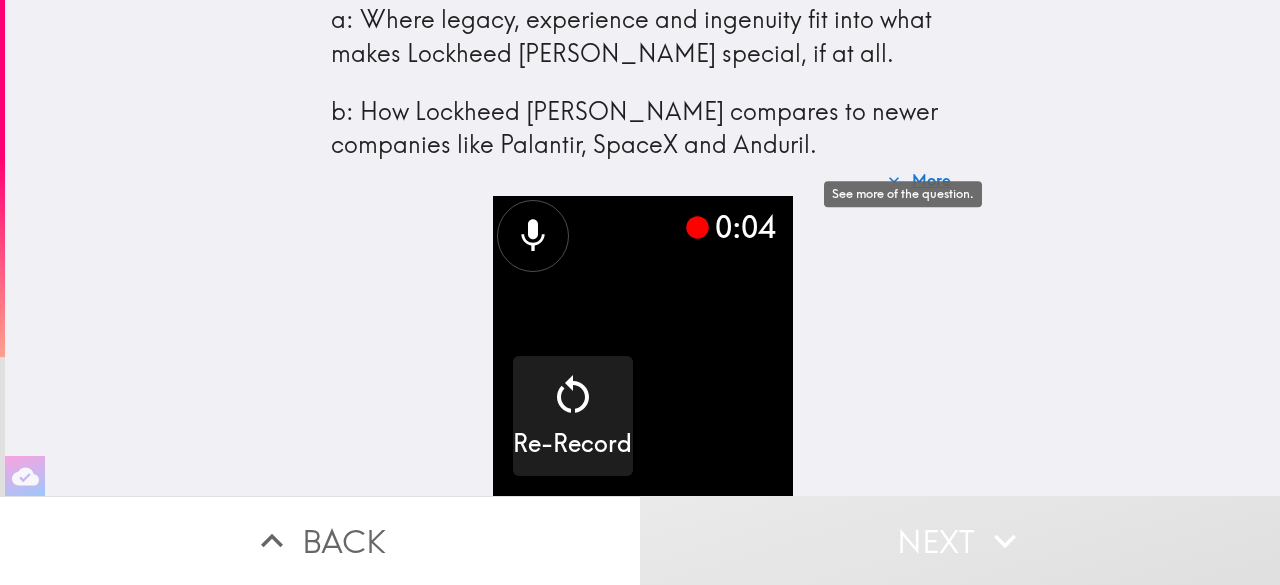 scroll, scrollTop: 181, scrollLeft: 0, axis: vertical 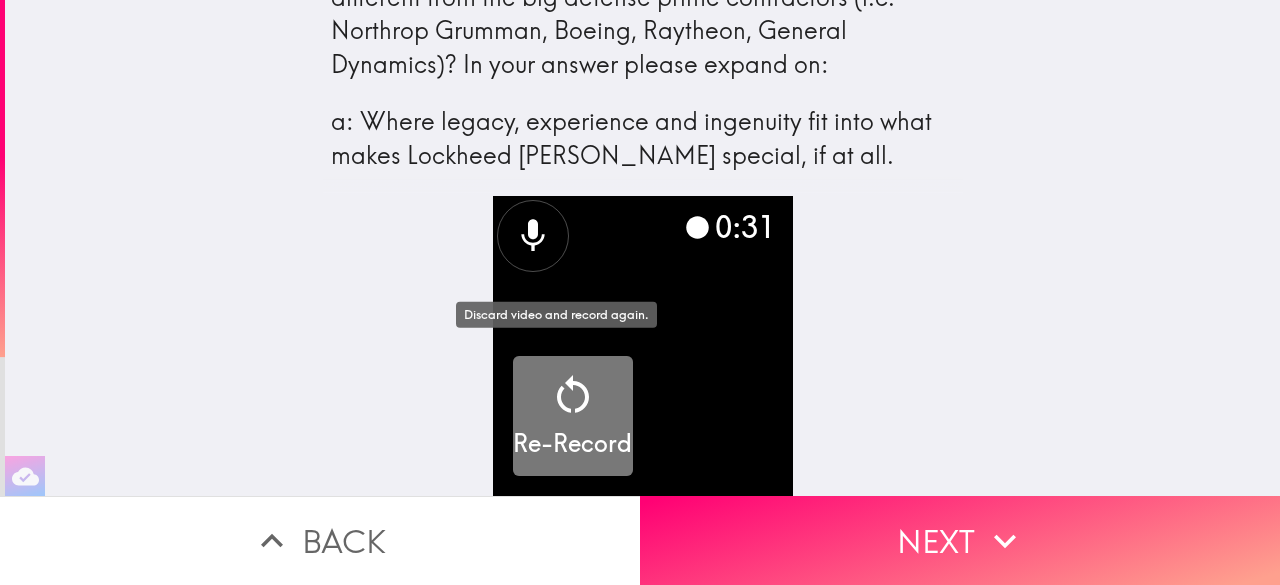 click 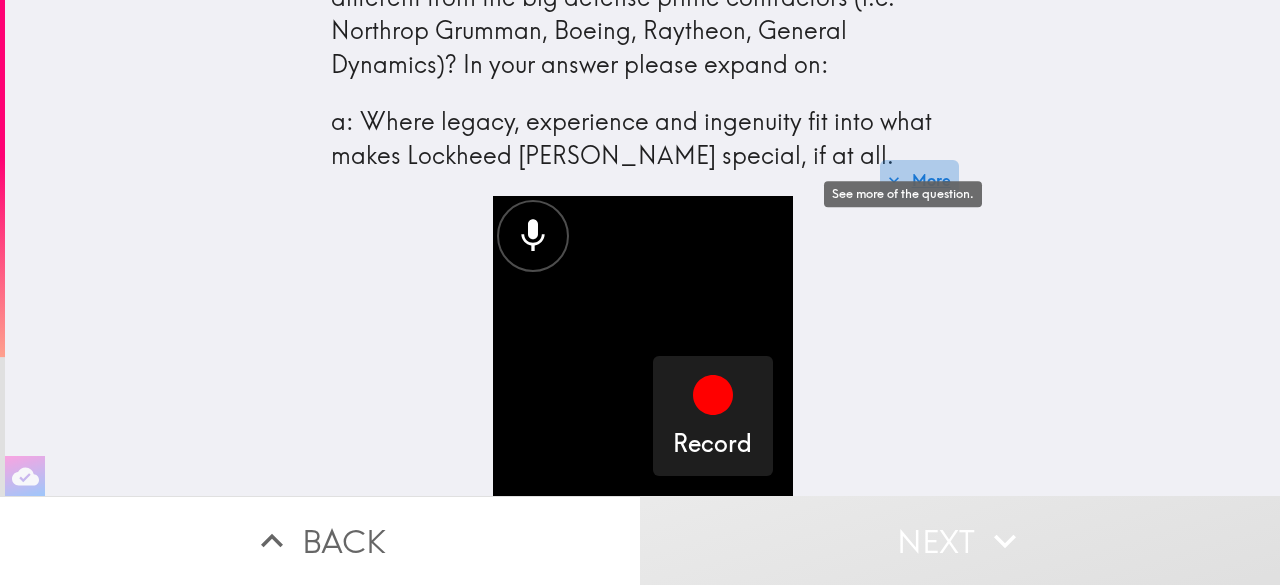 click on "More" at bounding box center [919, 180] 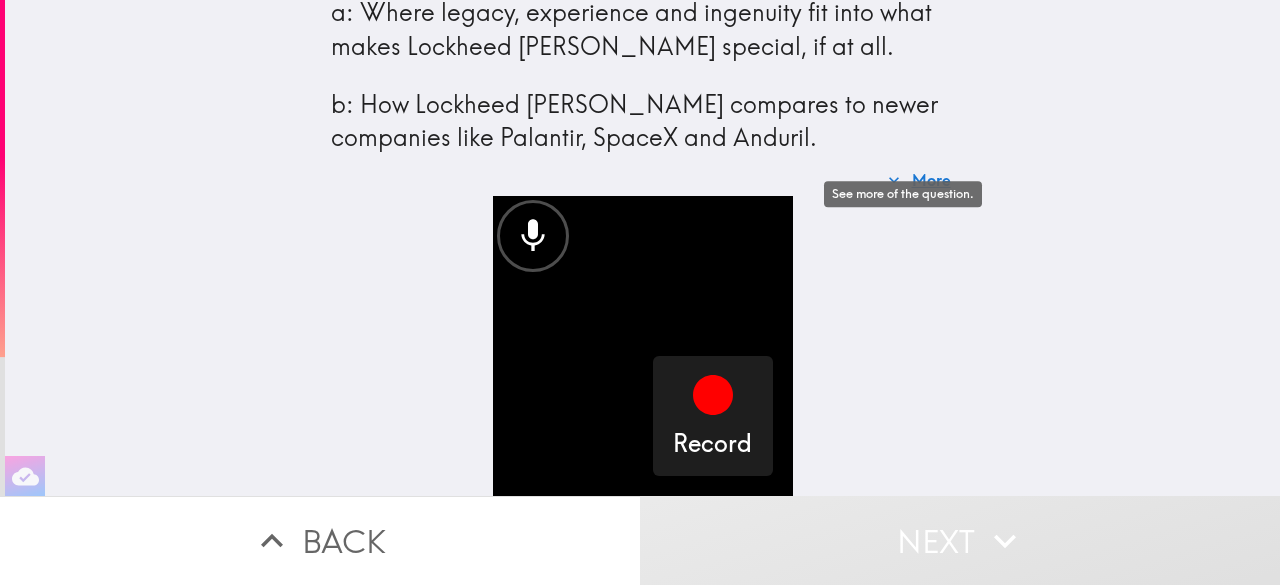 scroll, scrollTop: 193, scrollLeft: 0, axis: vertical 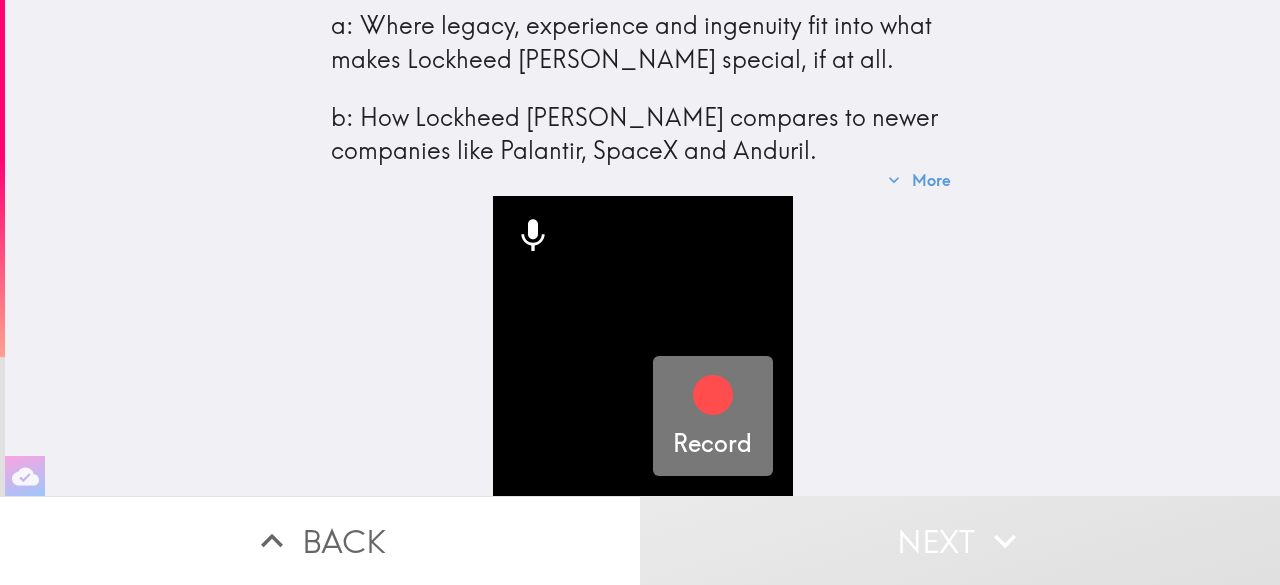 click on "Record" at bounding box center (712, 416) 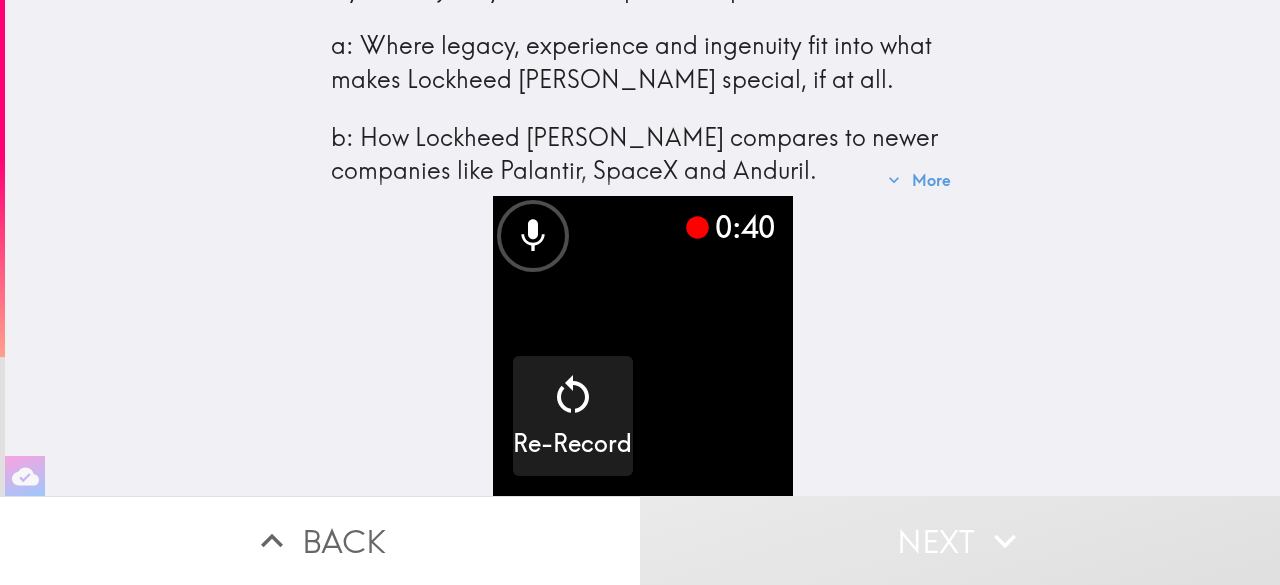 scroll, scrollTop: 155, scrollLeft: 0, axis: vertical 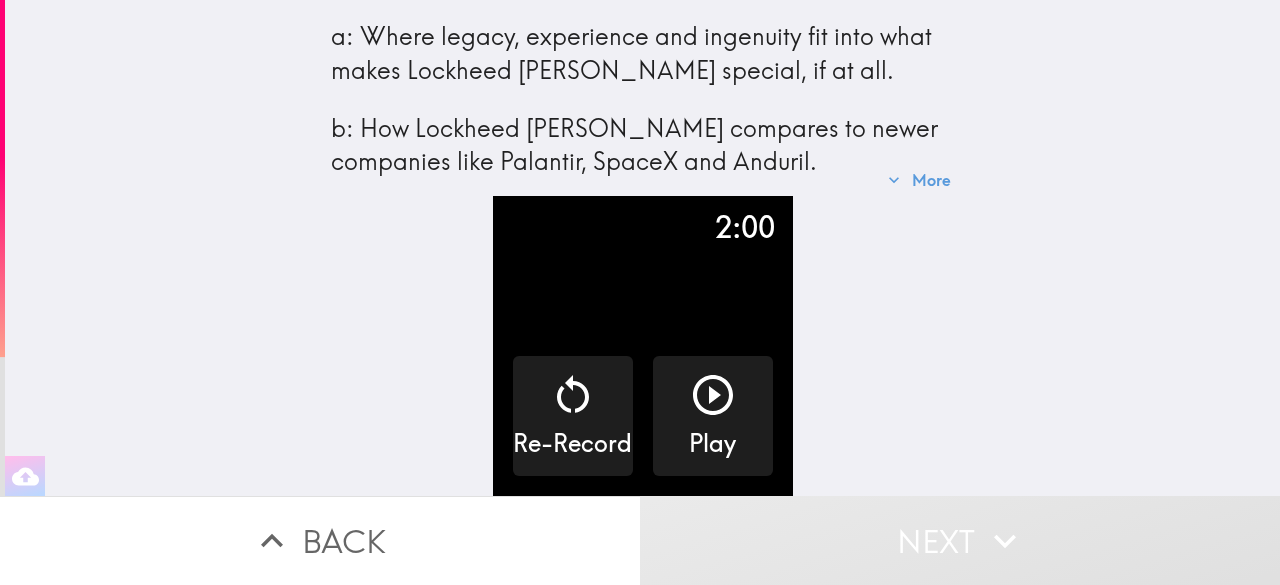 click on "Next" at bounding box center [960, 540] 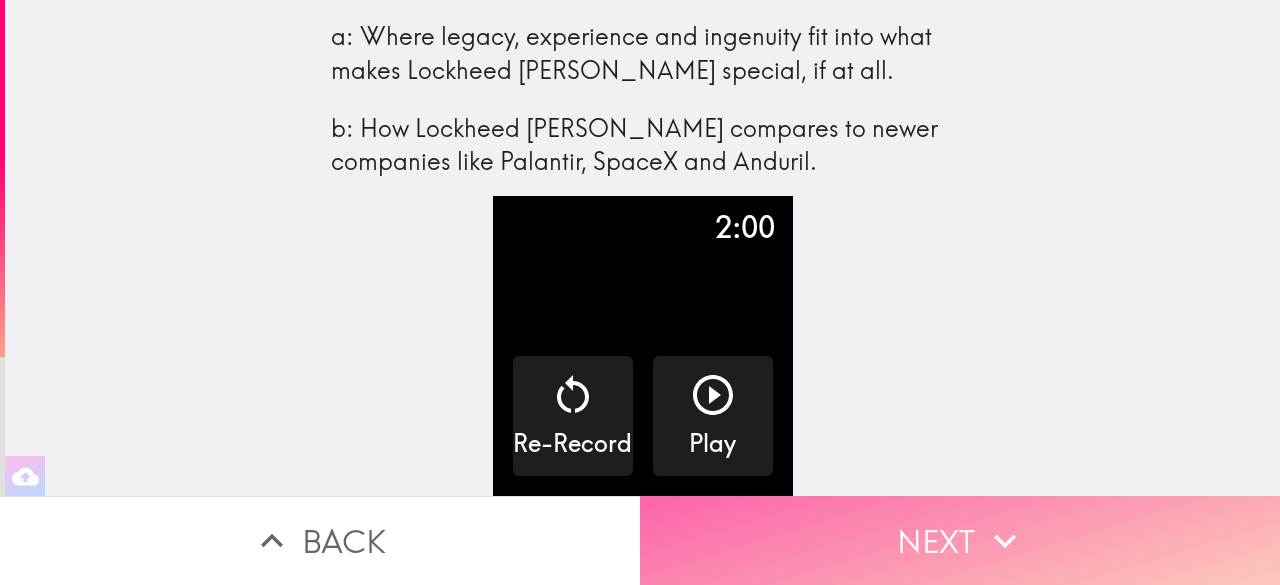 click on "Next" at bounding box center (960, 540) 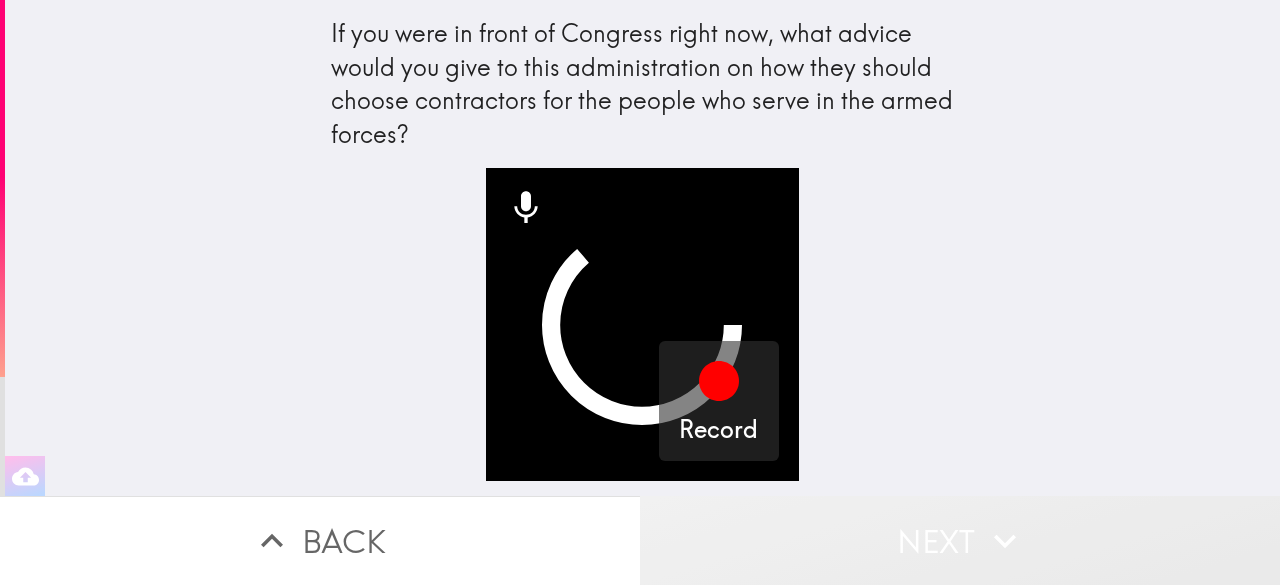 click on "Next" at bounding box center [960, 540] 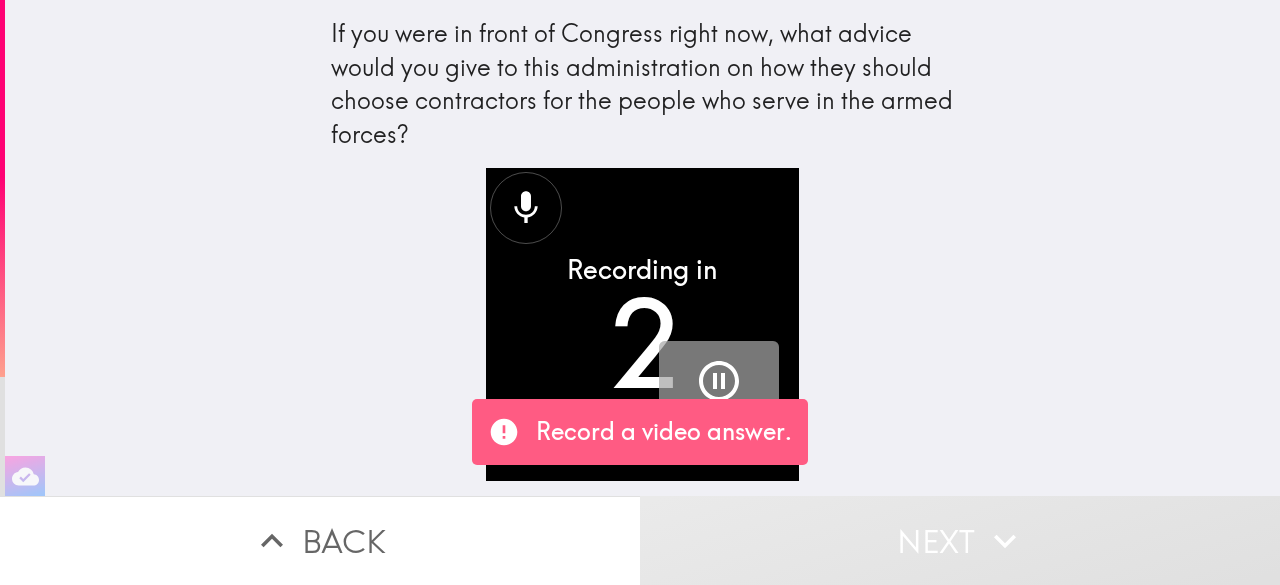 click 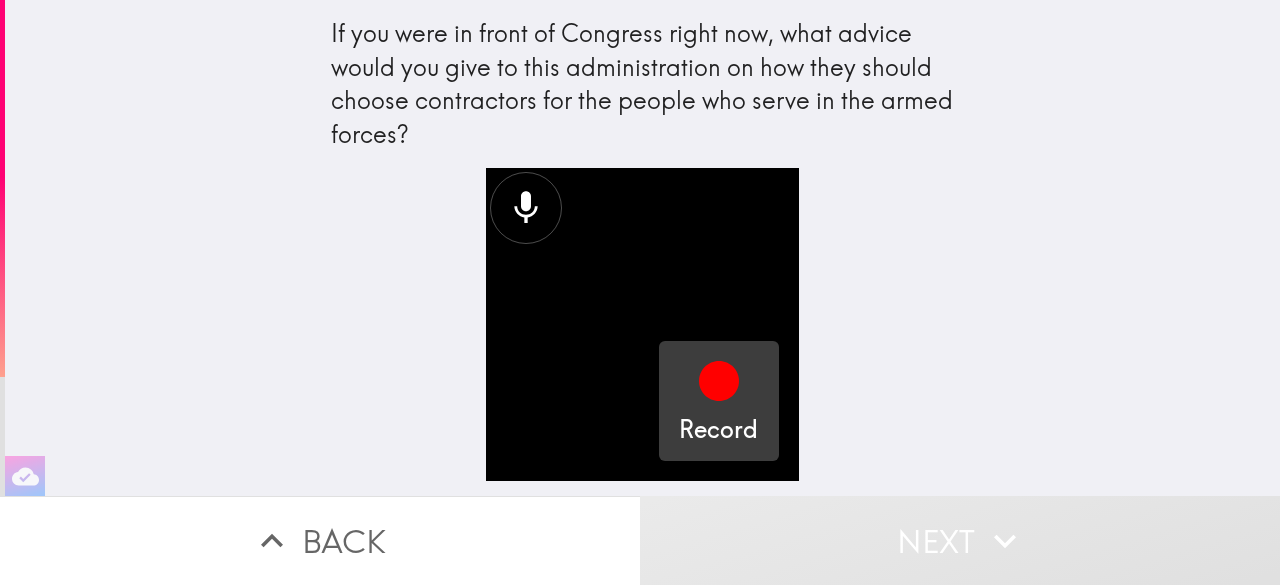 click 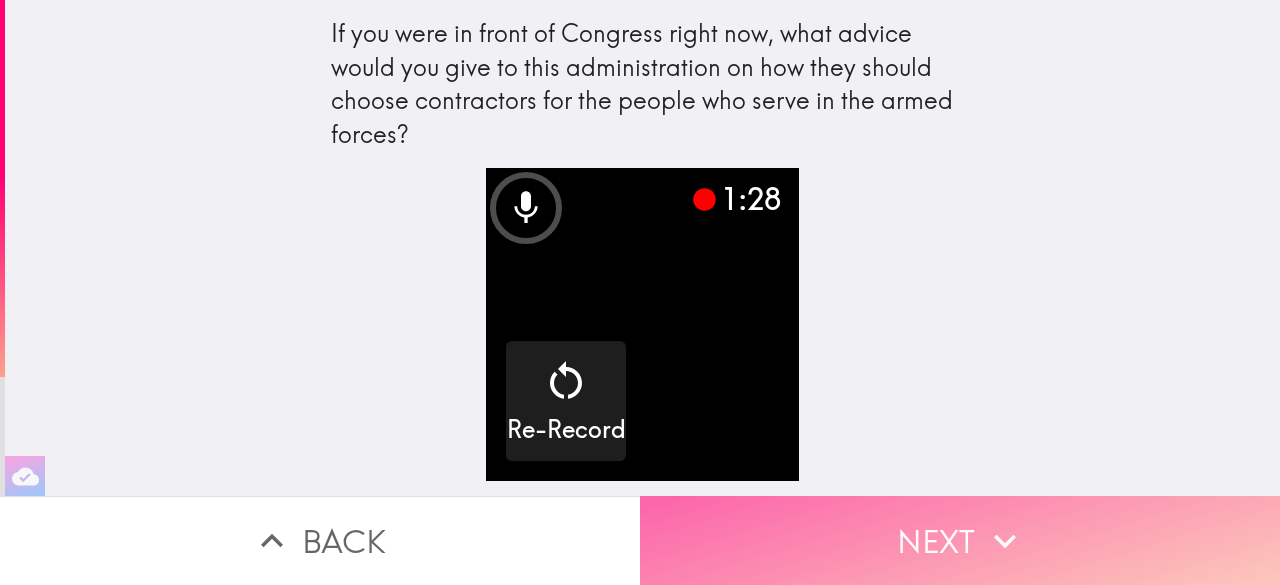 click on "Next" at bounding box center (960, 540) 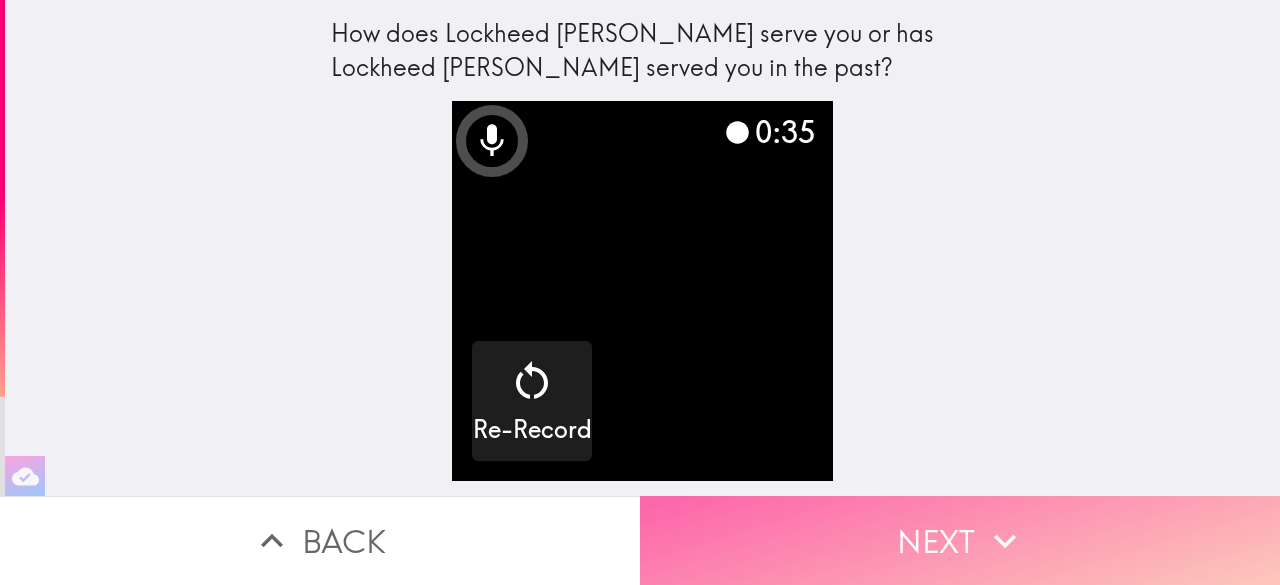 click on "Next" at bounding box center [960, 540] 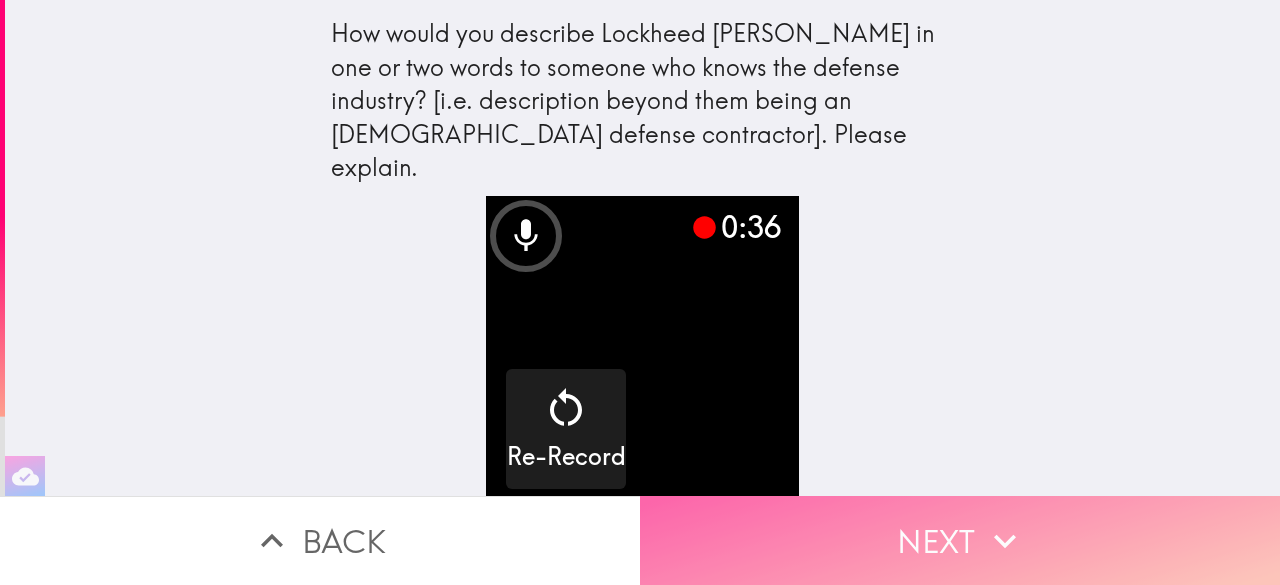 click on "Next" at bounding box center (960, 540) 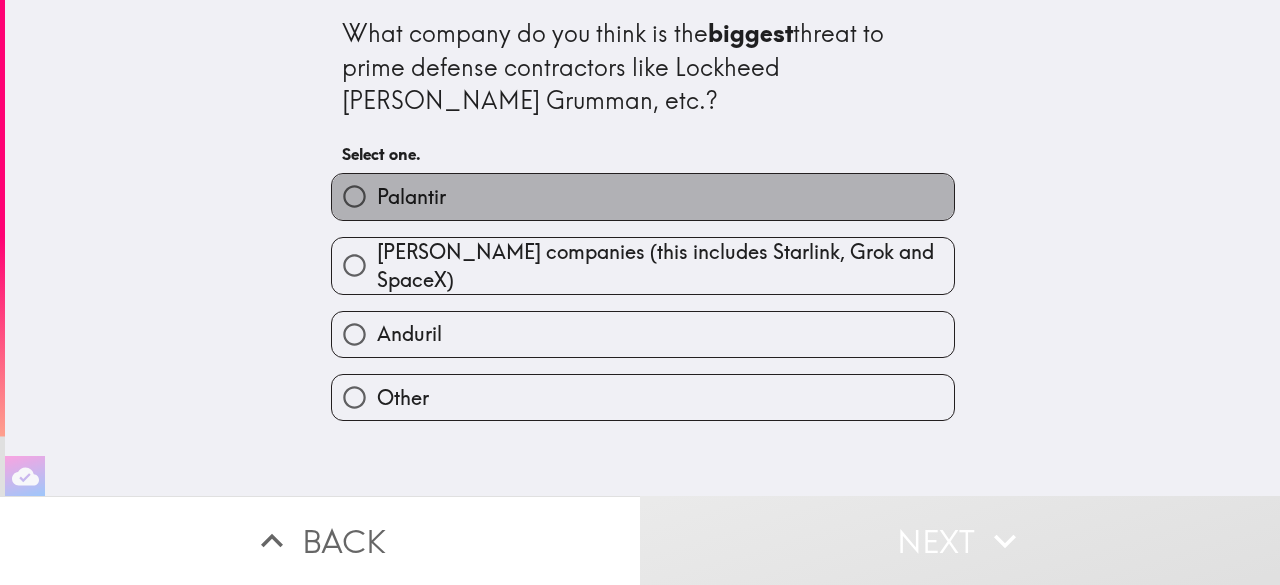 click on "Palantir" at bounding box center [643, 196] 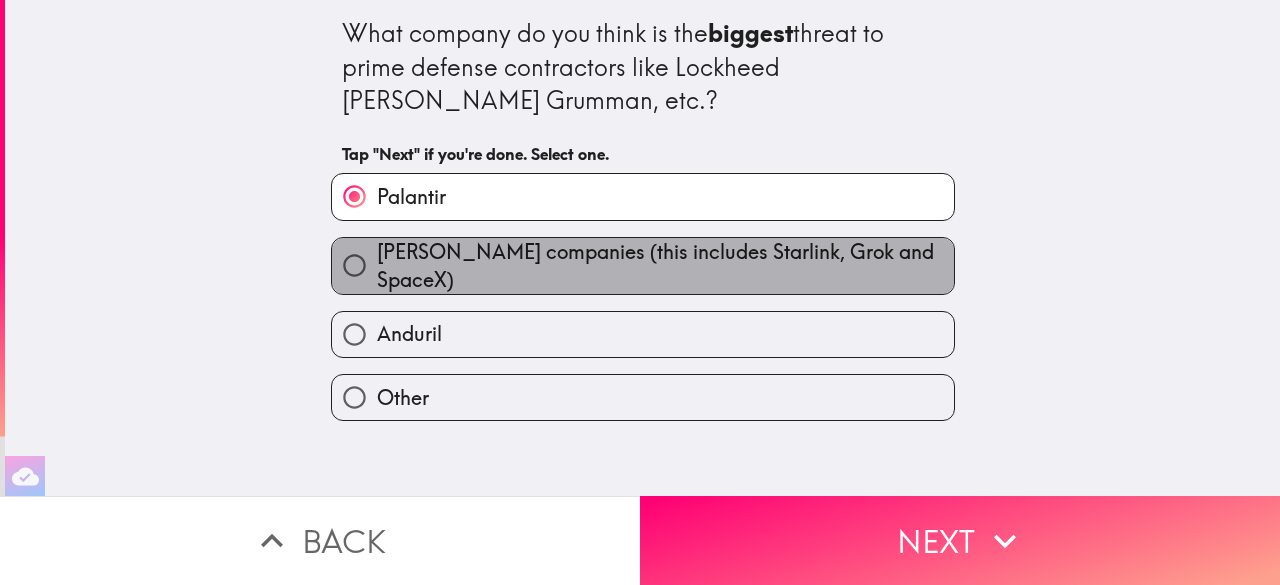 click on "[PERSON_NAME] companies (this includes Starlink, Grok and SpaceX)" at bounding box center (665, 266) 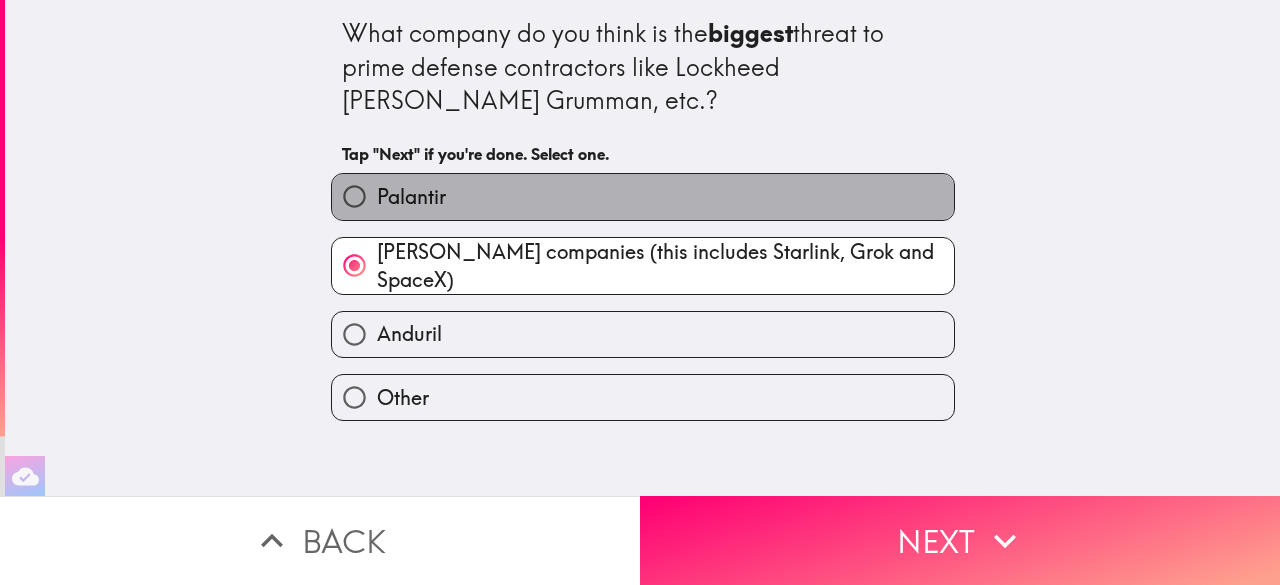 click on "Palantir" at bounding box center (643, 196) 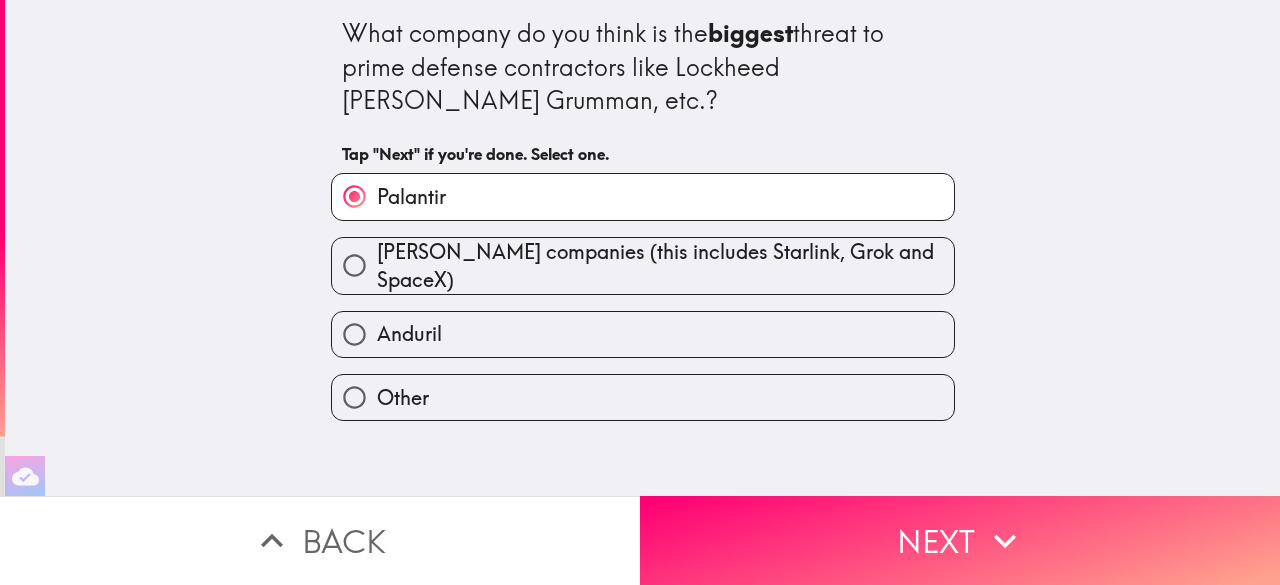 click on "What company do you think is the  biggest  threat to prime defense contractors like Lockheed [PERSON_NAME] Grumman, etc.? Tap "Next" if you're done.   Select one. Palantir [PERSON_NAME] companies (this includes Starlink, Grok and SpaceX) Anduril Other" at bounding box center [642, 248] 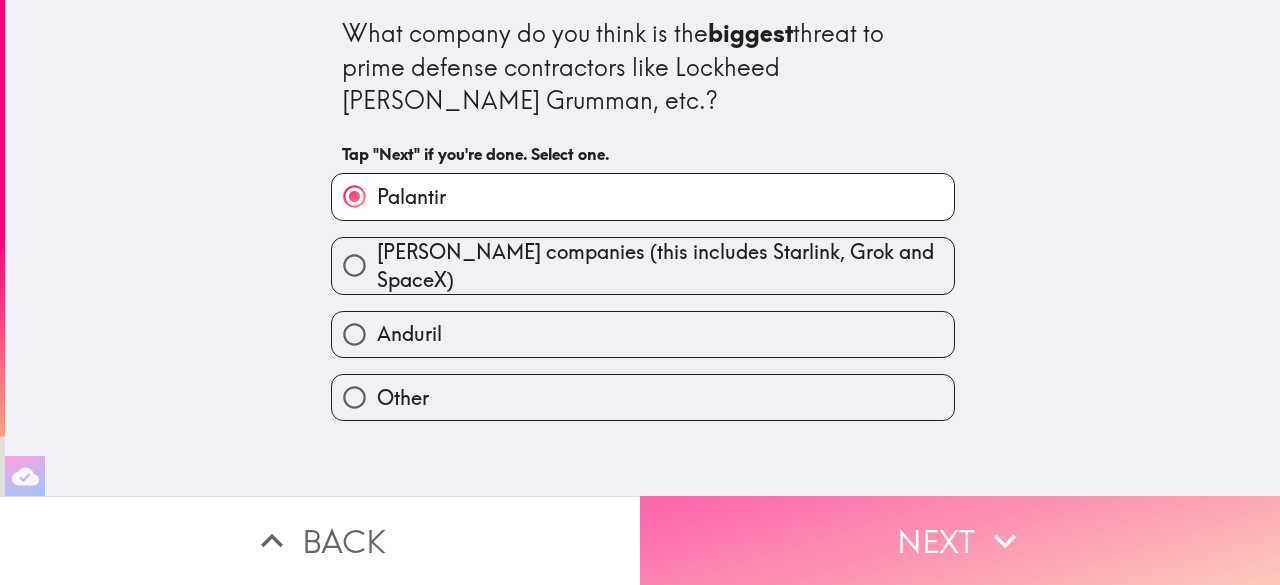 click on "Next" at bounding box center [960, 540] 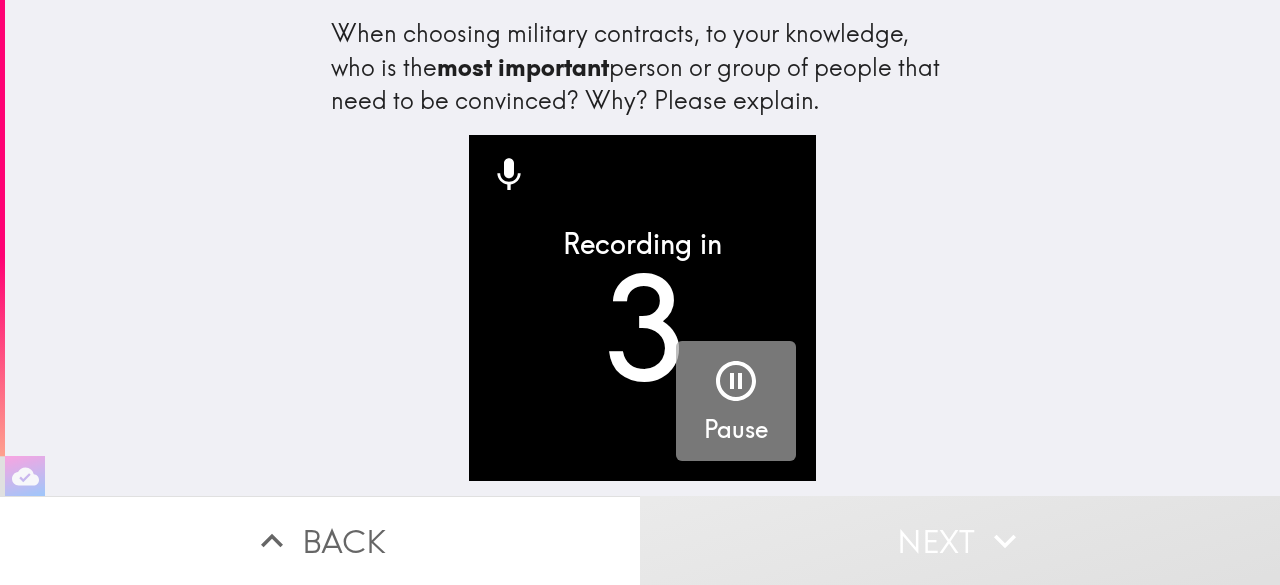 click 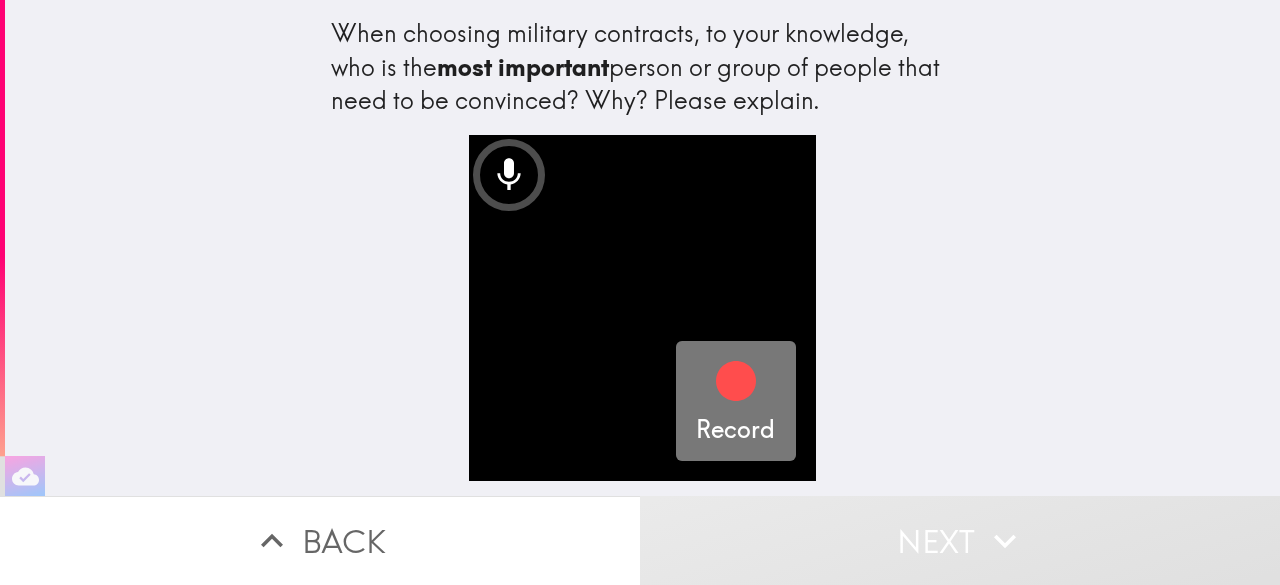 click 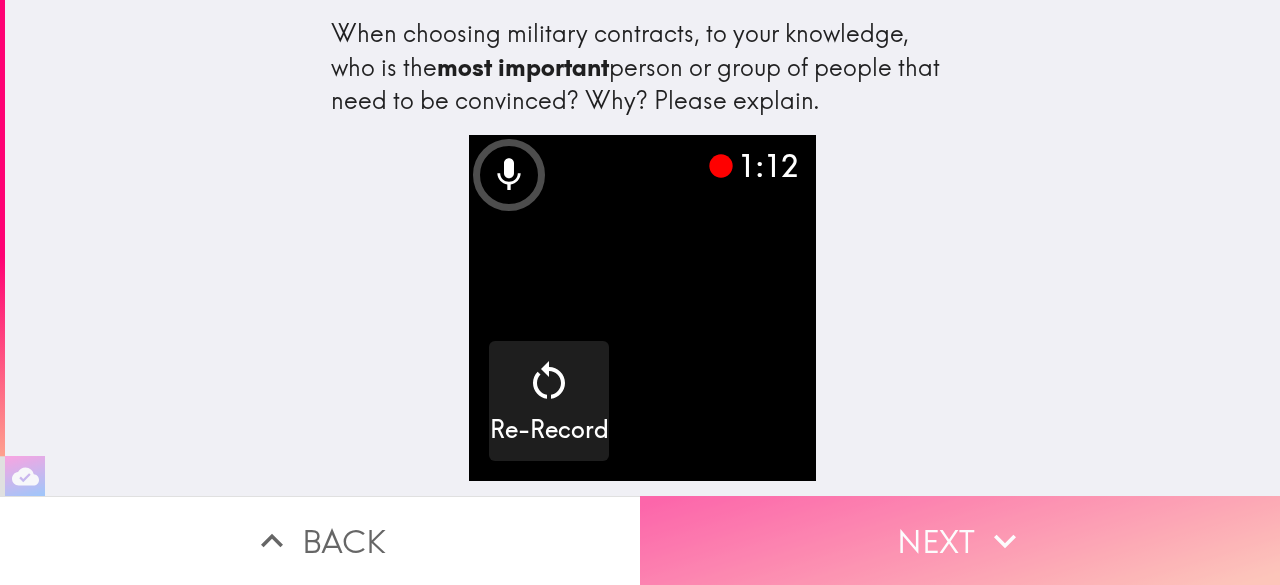 click on "Next" at bounding box center (960, 540) 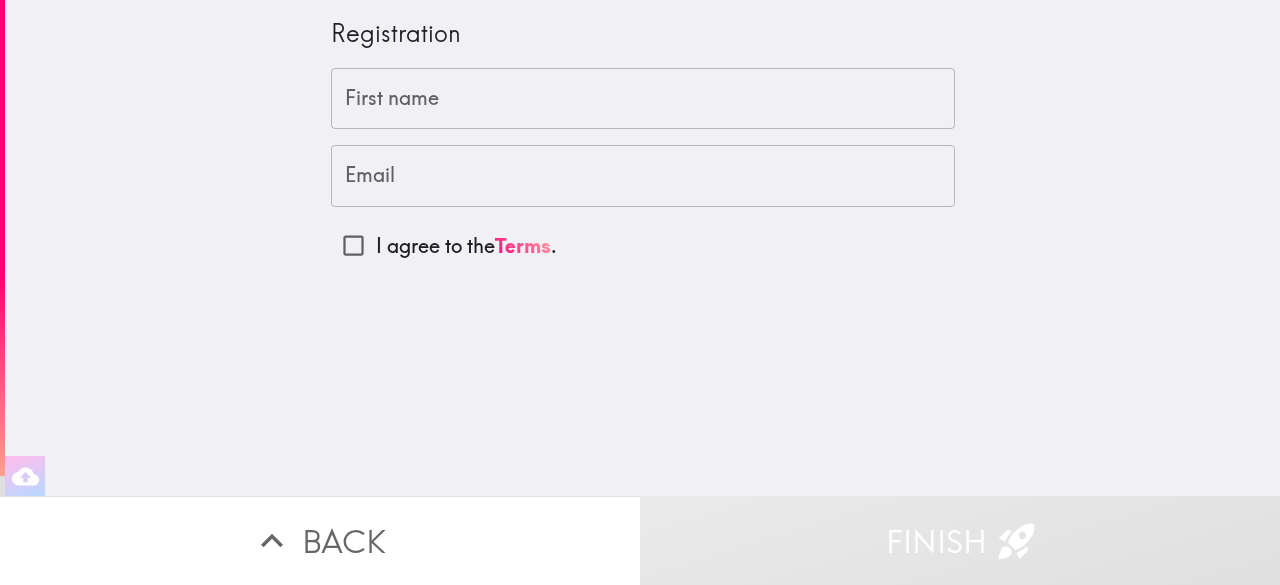 click on "First name" at bounding box center (643, 99) 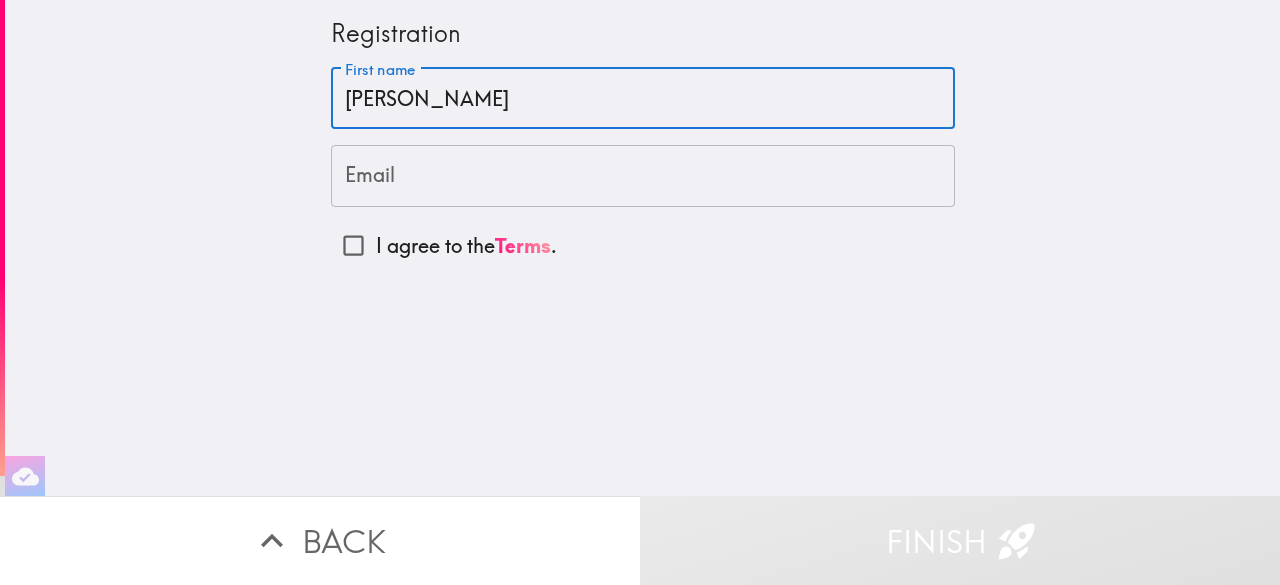 type on "[PERSON_NAME]" 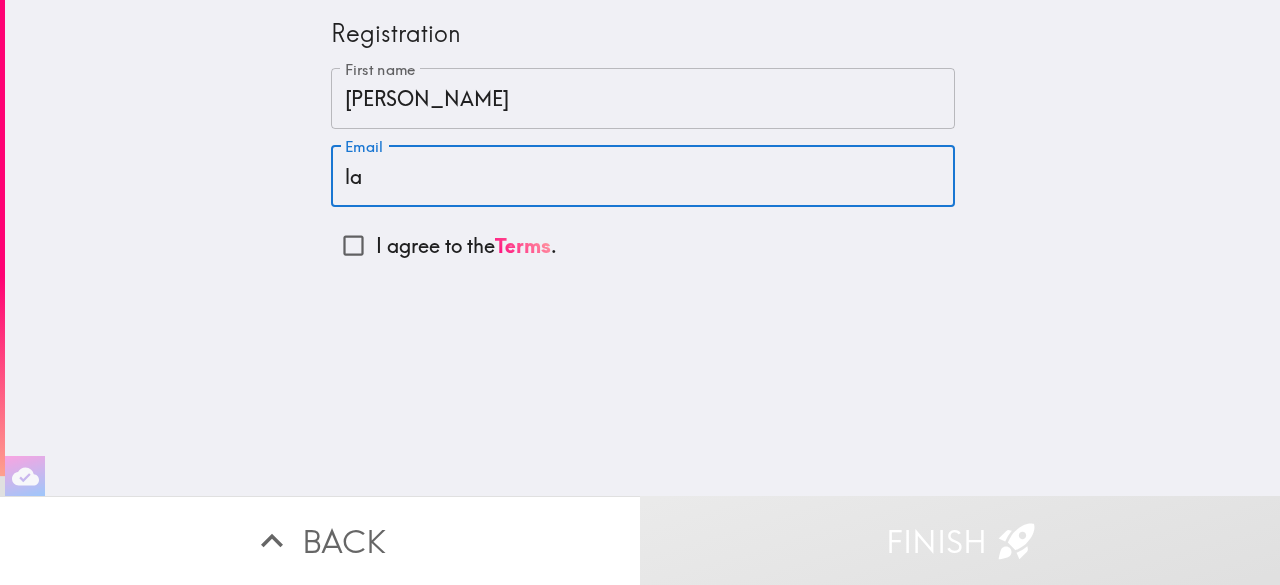 type on "l" 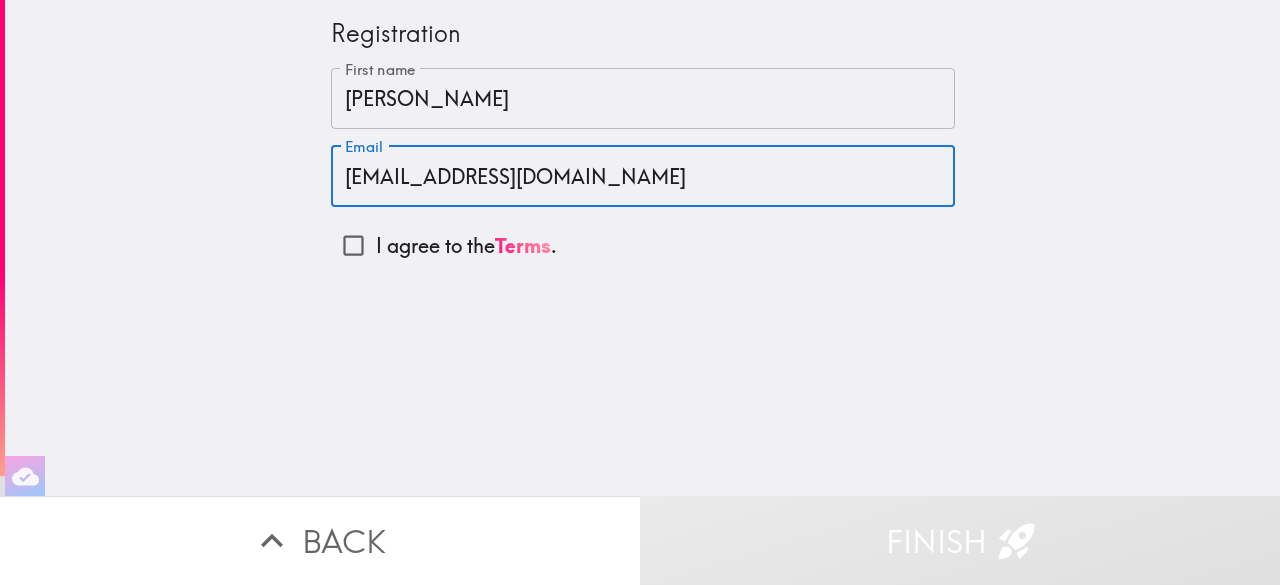type on "[EMAIL_ADDRESS][DOMAIN_NAME]" 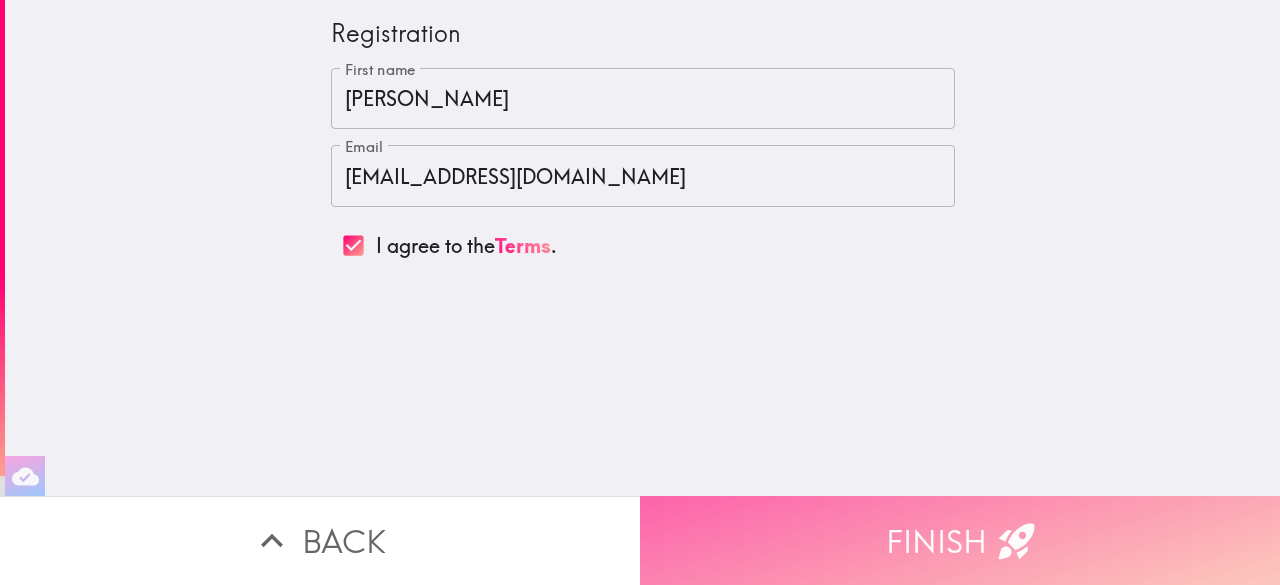 click on "Finish" at bounding box center (960, 540) 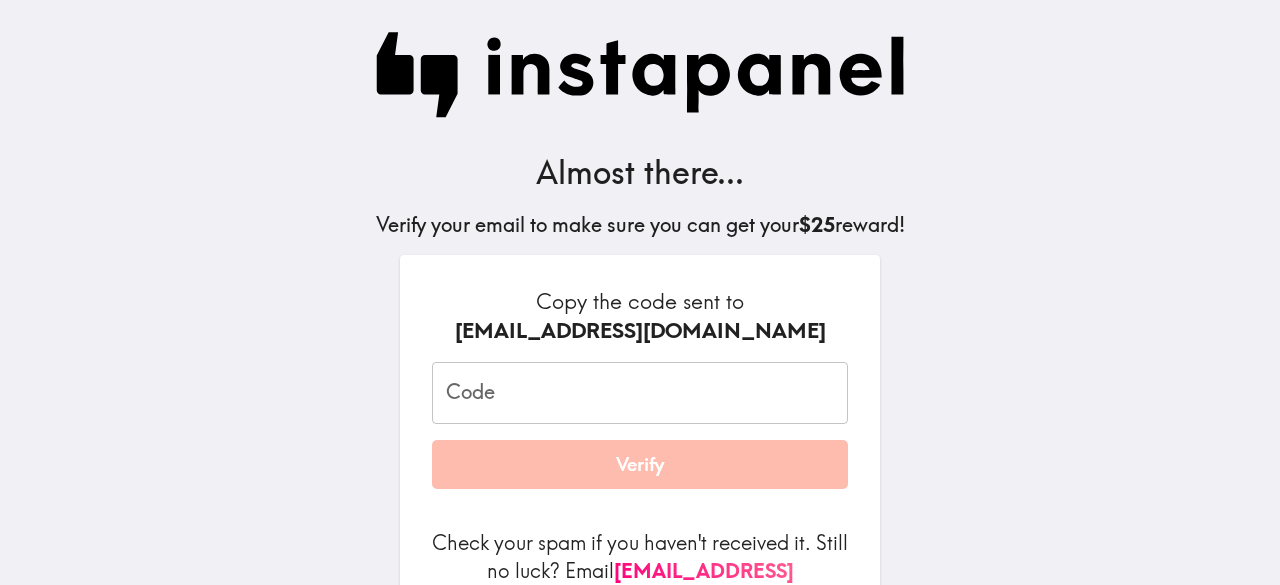 scroll, scrollTop: 168, scrollLeft: 0, axis: vertical 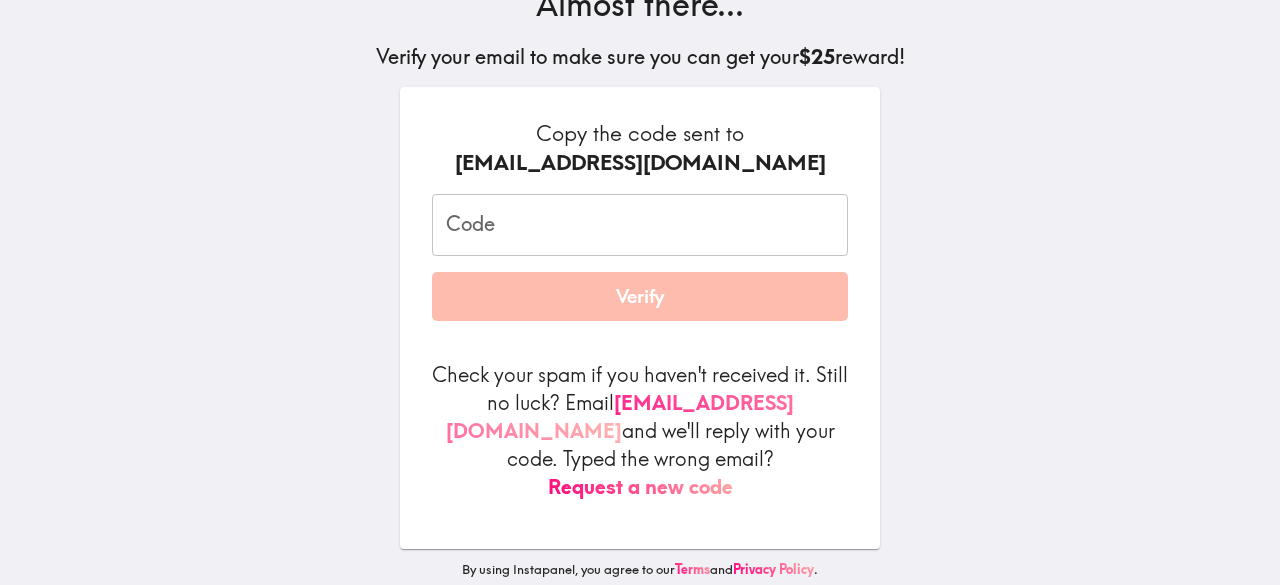 click on "[EMAIL_ADDRESS][DOMAIN_NAME]" at bounding box center [620, 416] 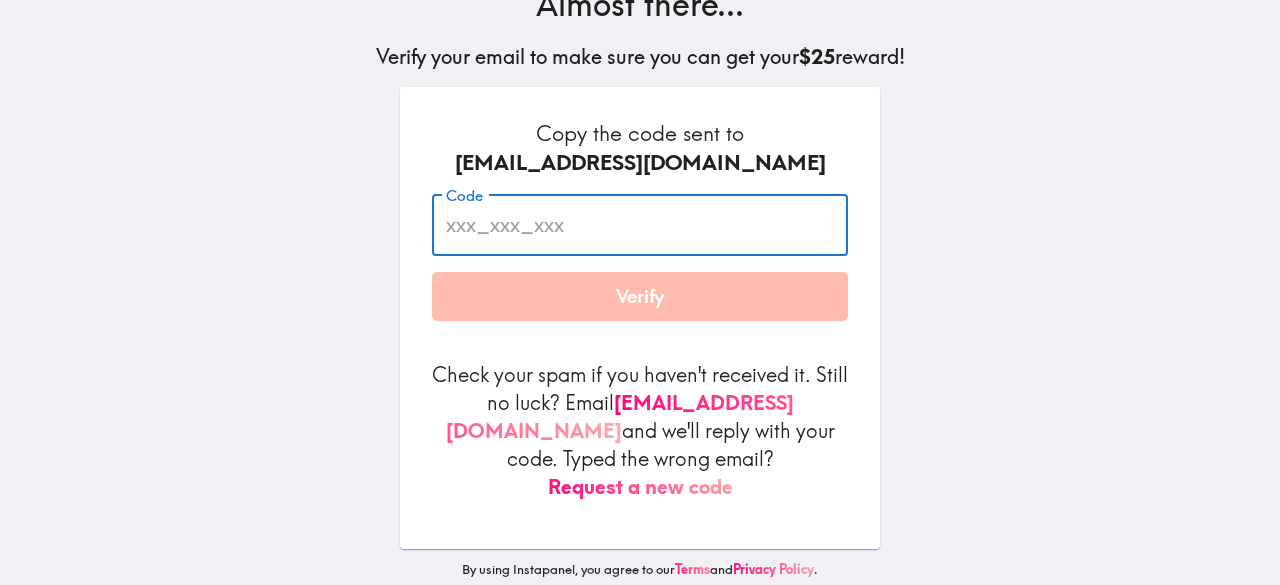 click on "Code" at bounding box center (640, 225) 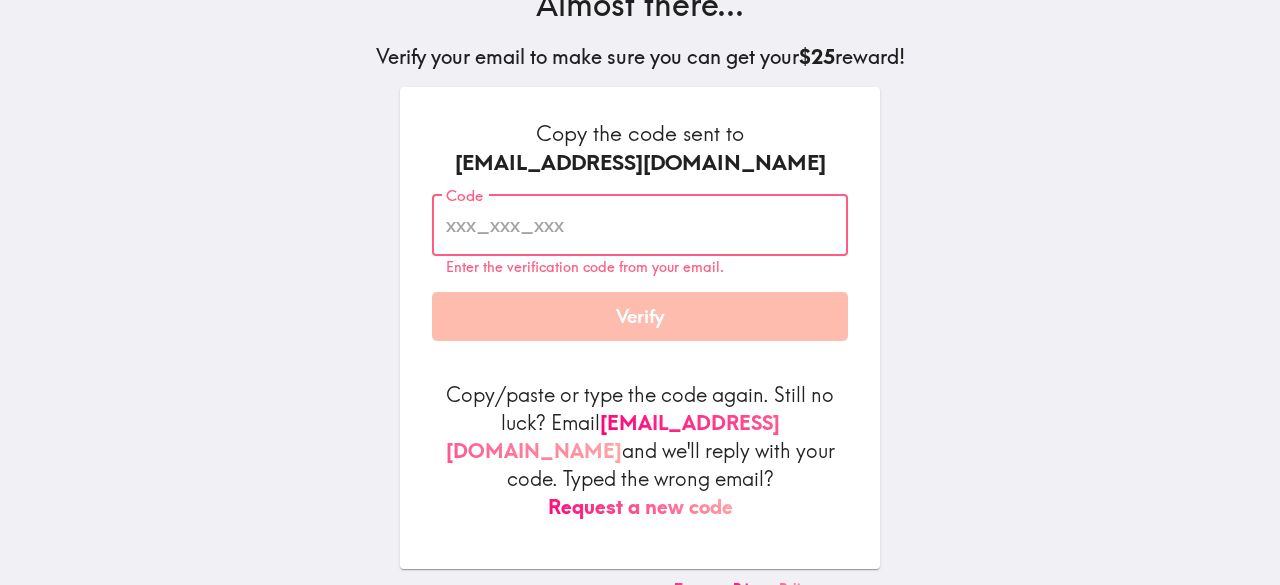 click on "Code" at bounding box center [640, 225] 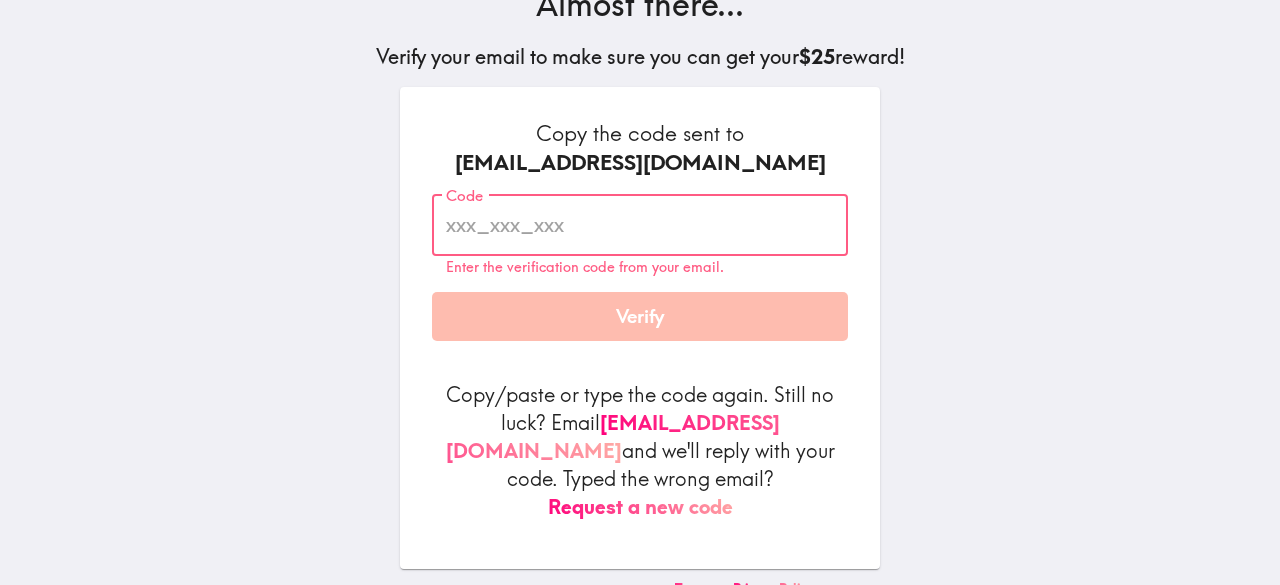 paste on "3yr_26m_Fkj" 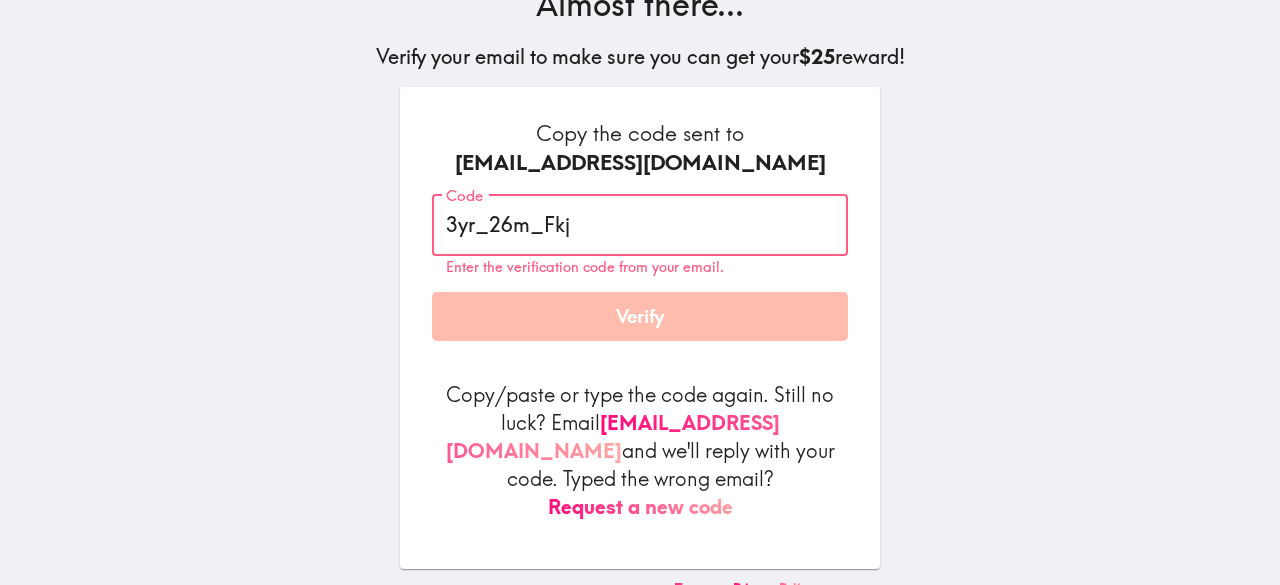 type on "3yr_26m_Fkj" 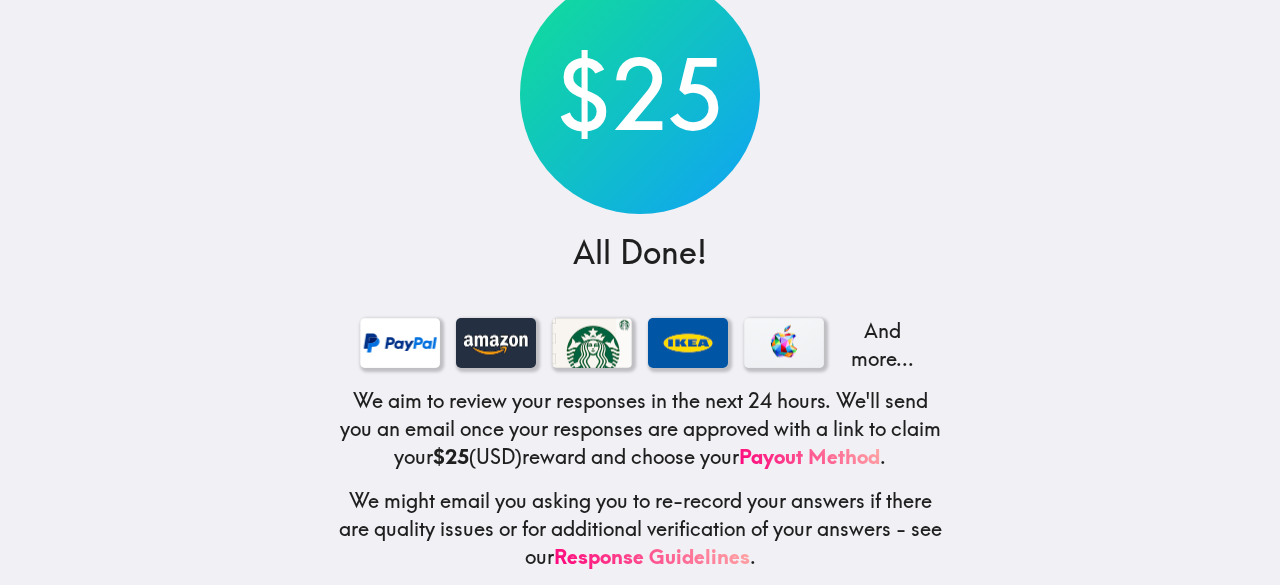 scroll, scrollTop: 0, scrollLeft: 0, axis: both 